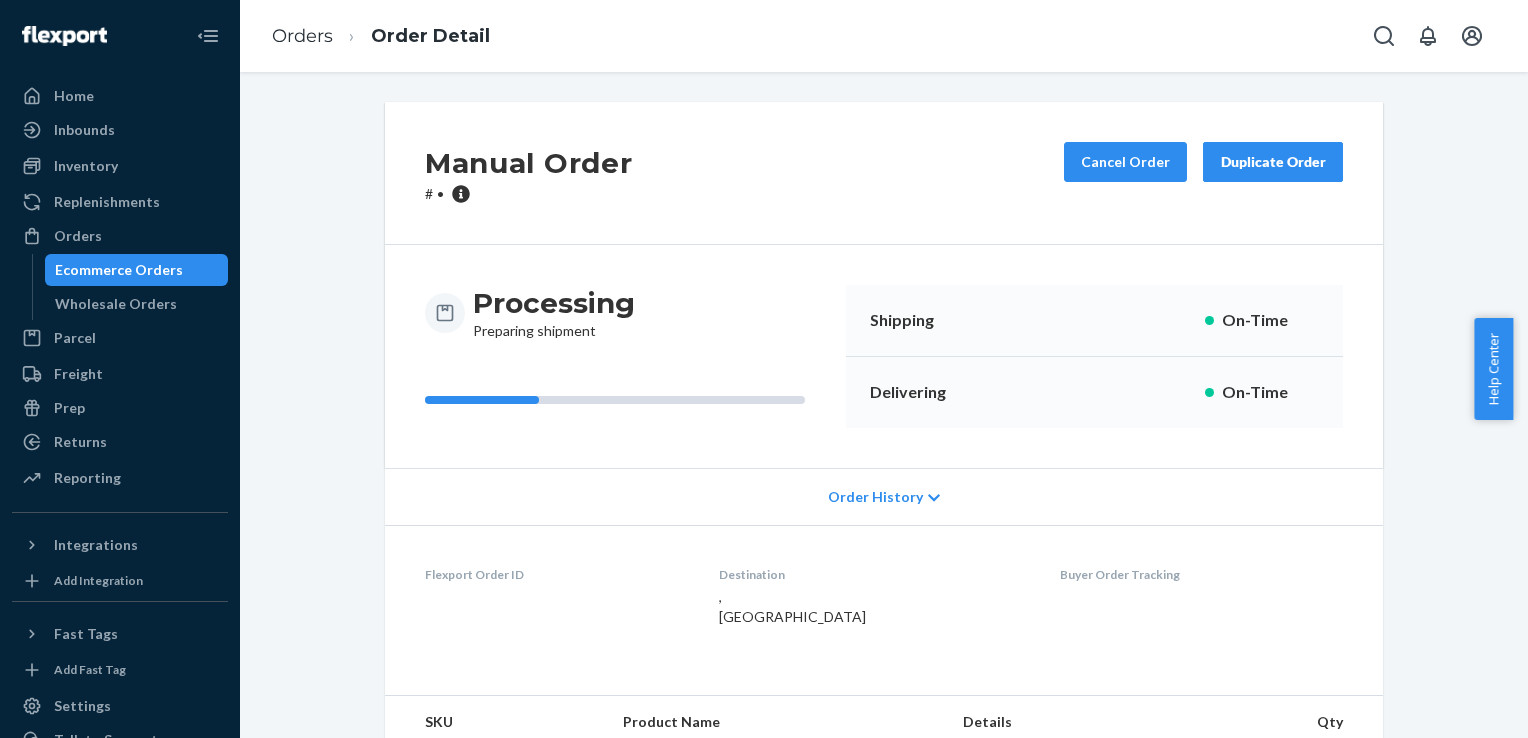 scroll, scrollTop: 0, scrollLeft: 0, axis: both 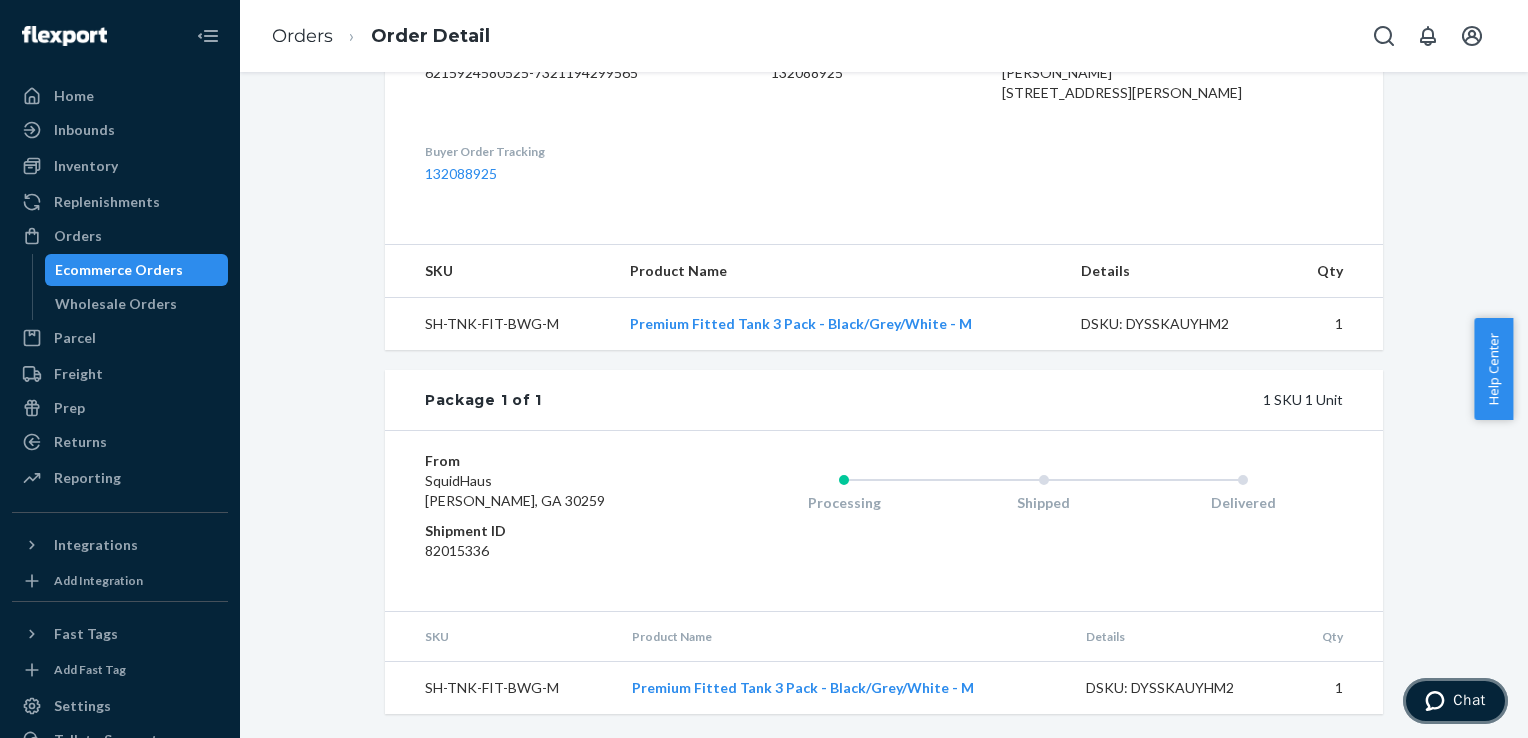 click on "Chat" at bounding box center (1469, 700) 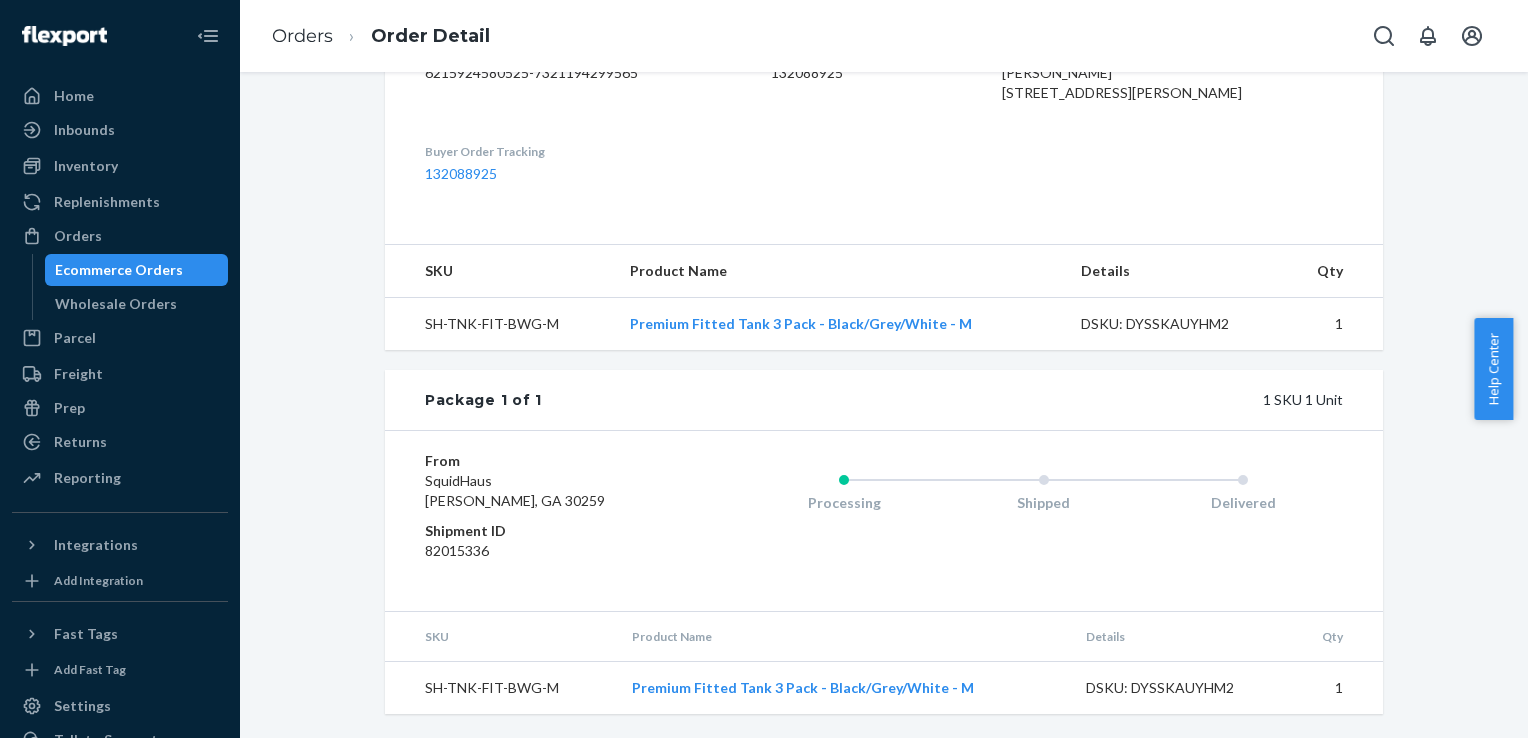 scroll, scrollTop: 0, scrollLeft: 0, axis: both 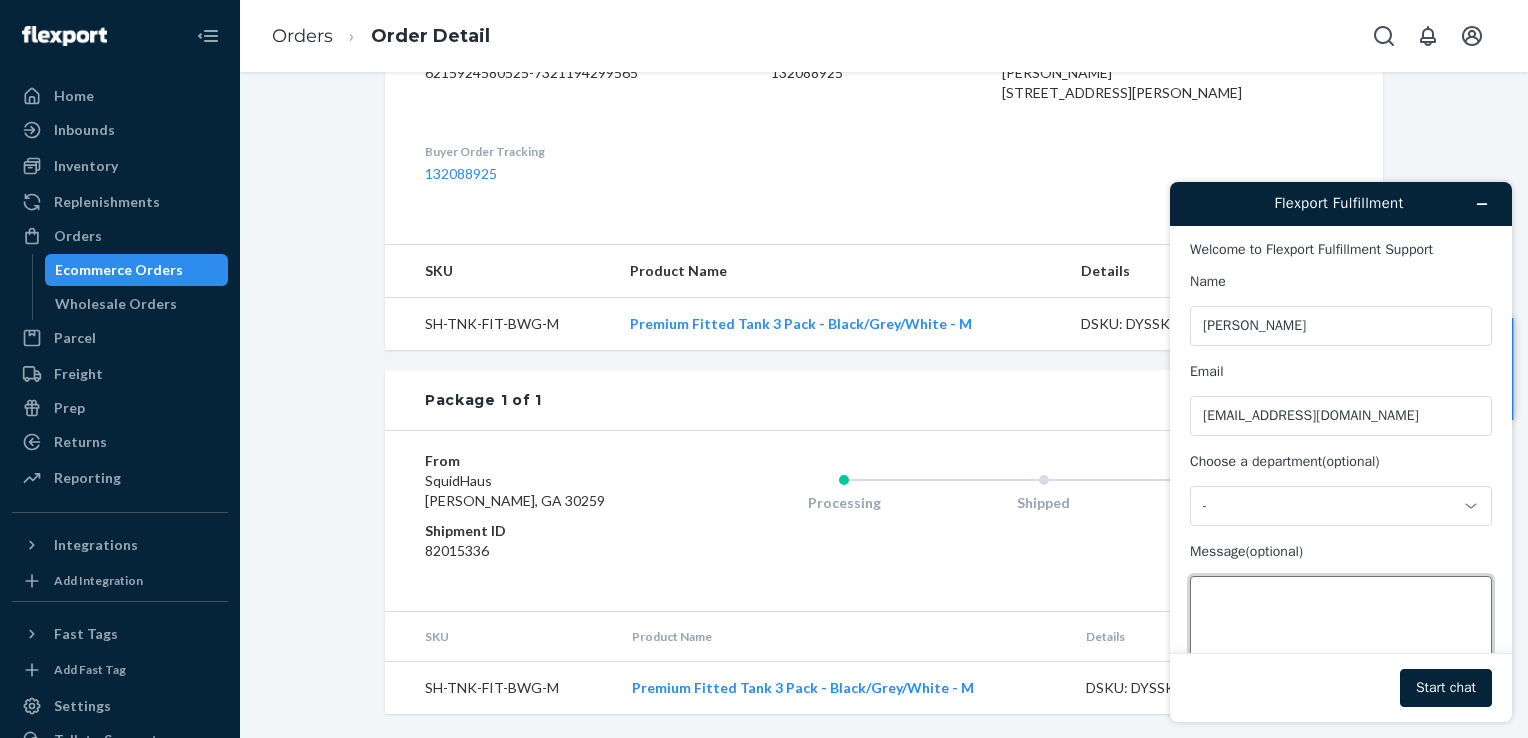 click on "Message  (optional)" at bounding box center (1341, 632) 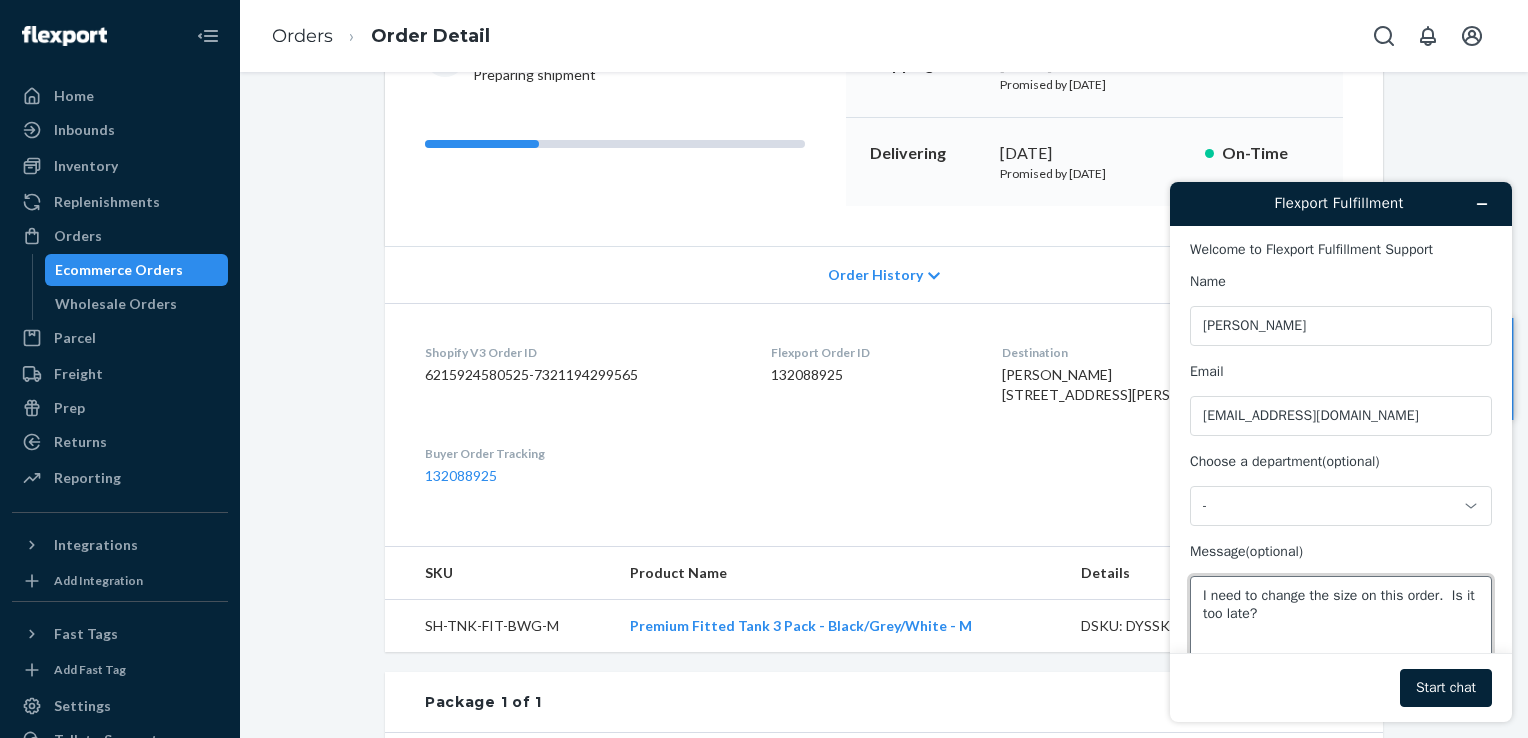 scroll, scrollTop: 0, scrollLeft: 0, axis: both 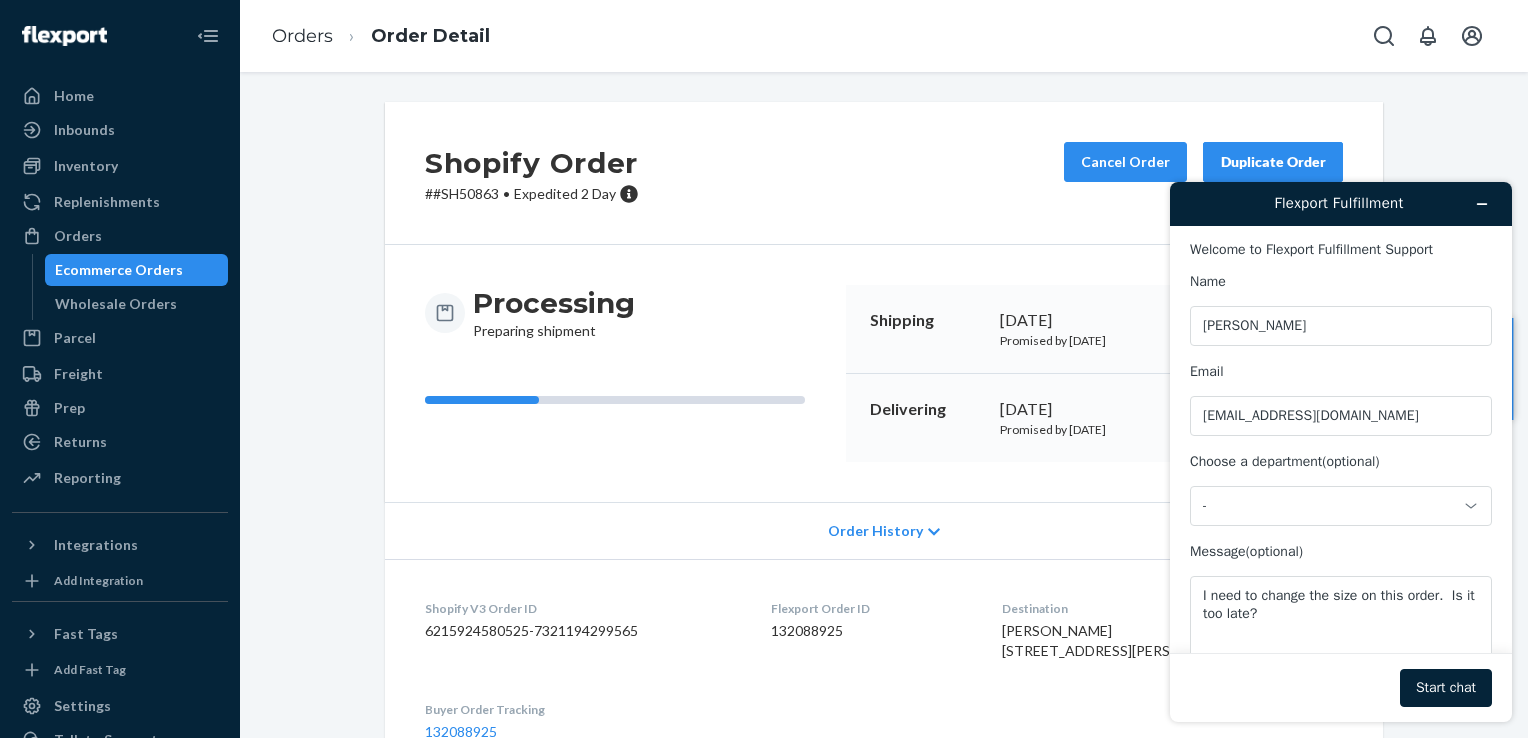 click on "# #SH50863 • Expedited 2 Day" at bounding box center [532, 194] 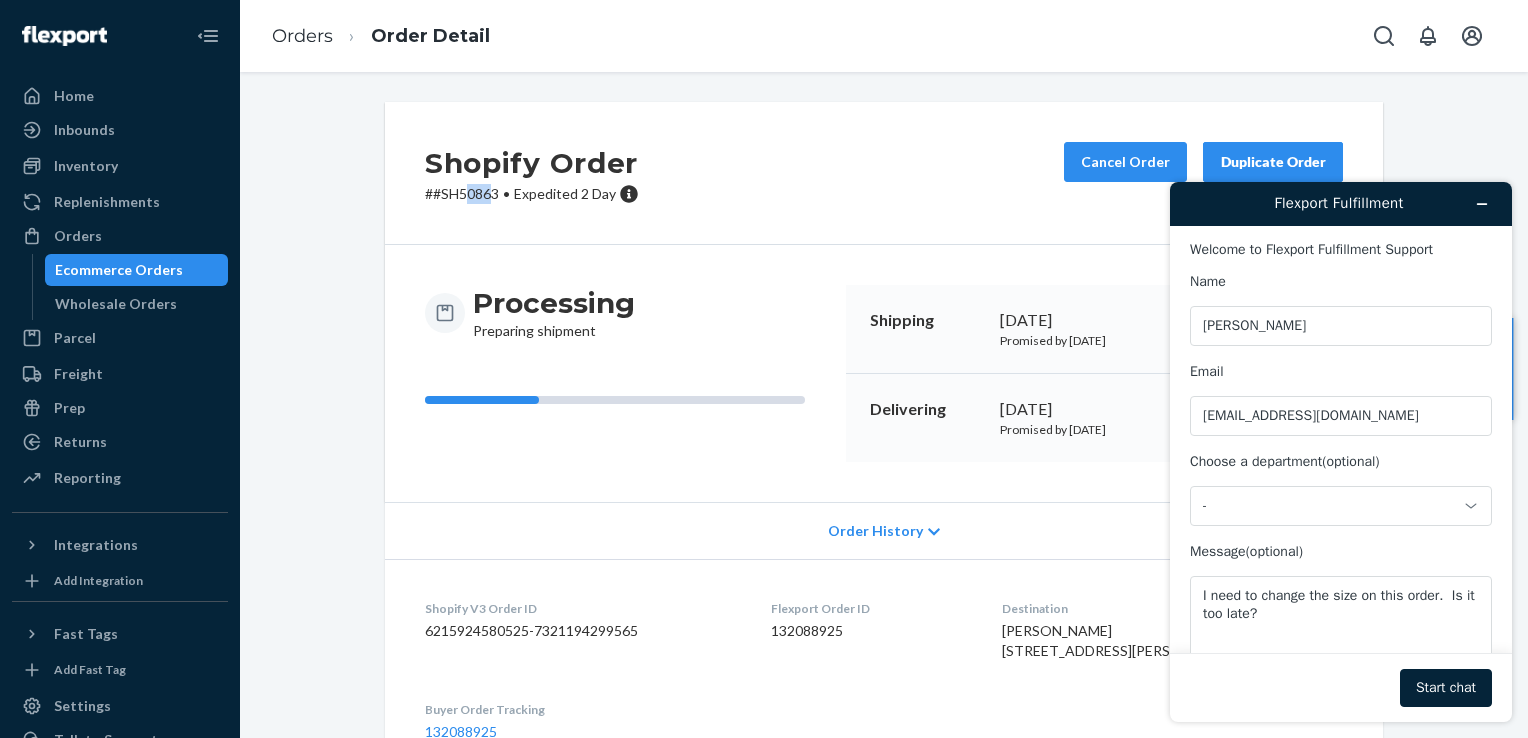 drag, startPoint x: 487, startPoint y: 189, endPoint x: 461, endPoint y: 190, distance: 26.019224 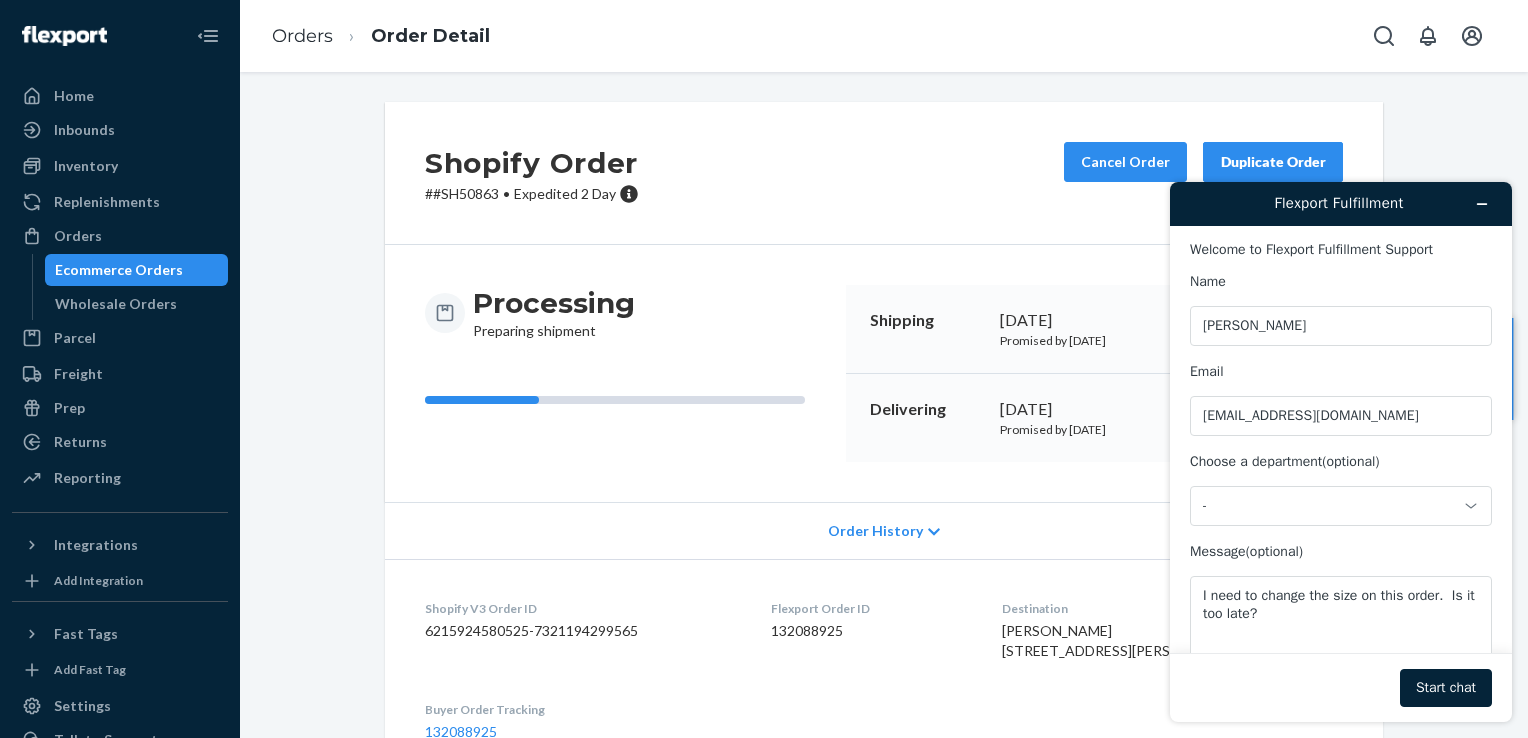 drag, startPoint x: 461, startPoint y: 190, endPoint x: 491, endPoint y: 193, distance: 30.149628 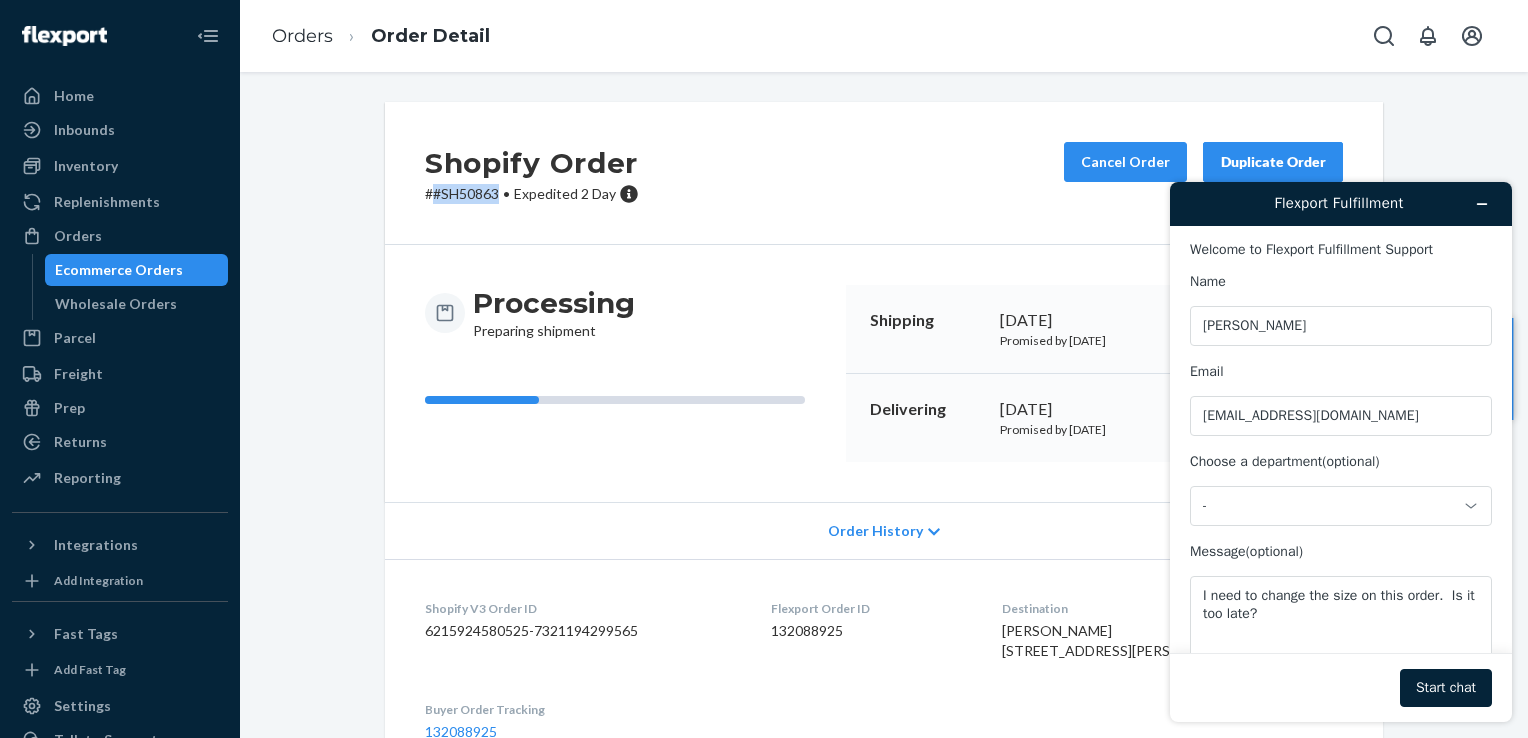 drag, startPoint x: 491, startPoint y: 193, endPoint x: 426, endPoint y: 197, distance: 65.12296 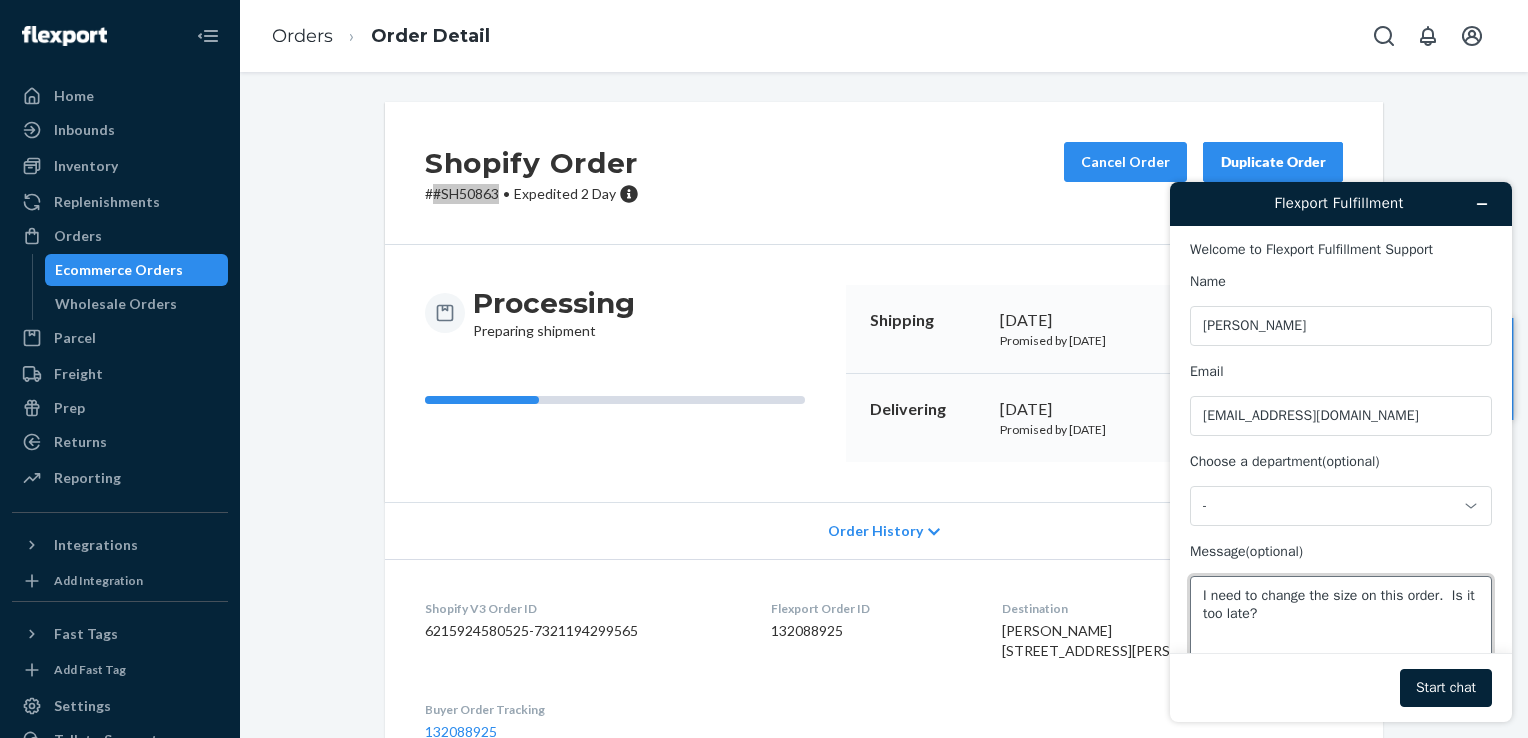 click on "I need to change the size on this order.  Is it too late?" at bounding box center [1341, 632] 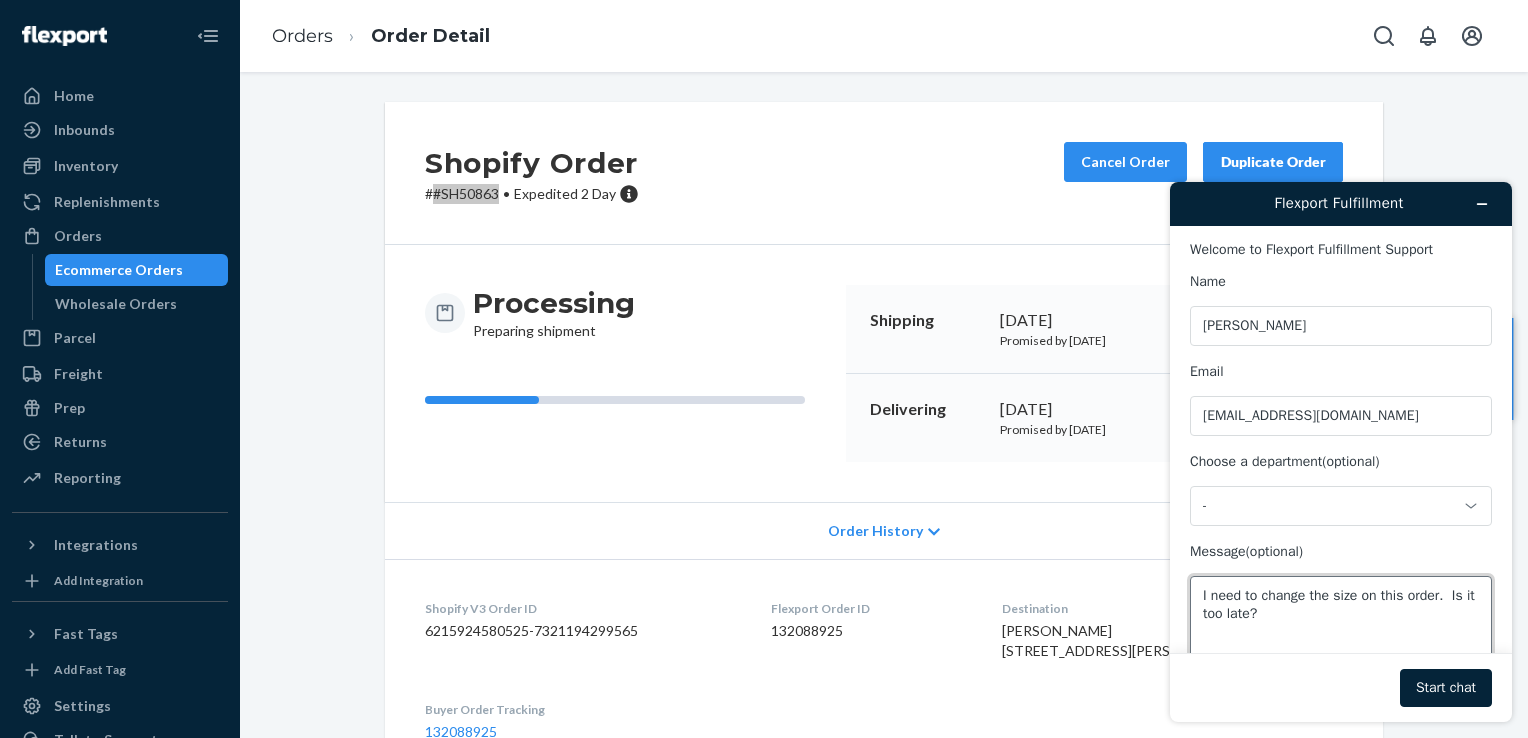 paste on "#SH50863" 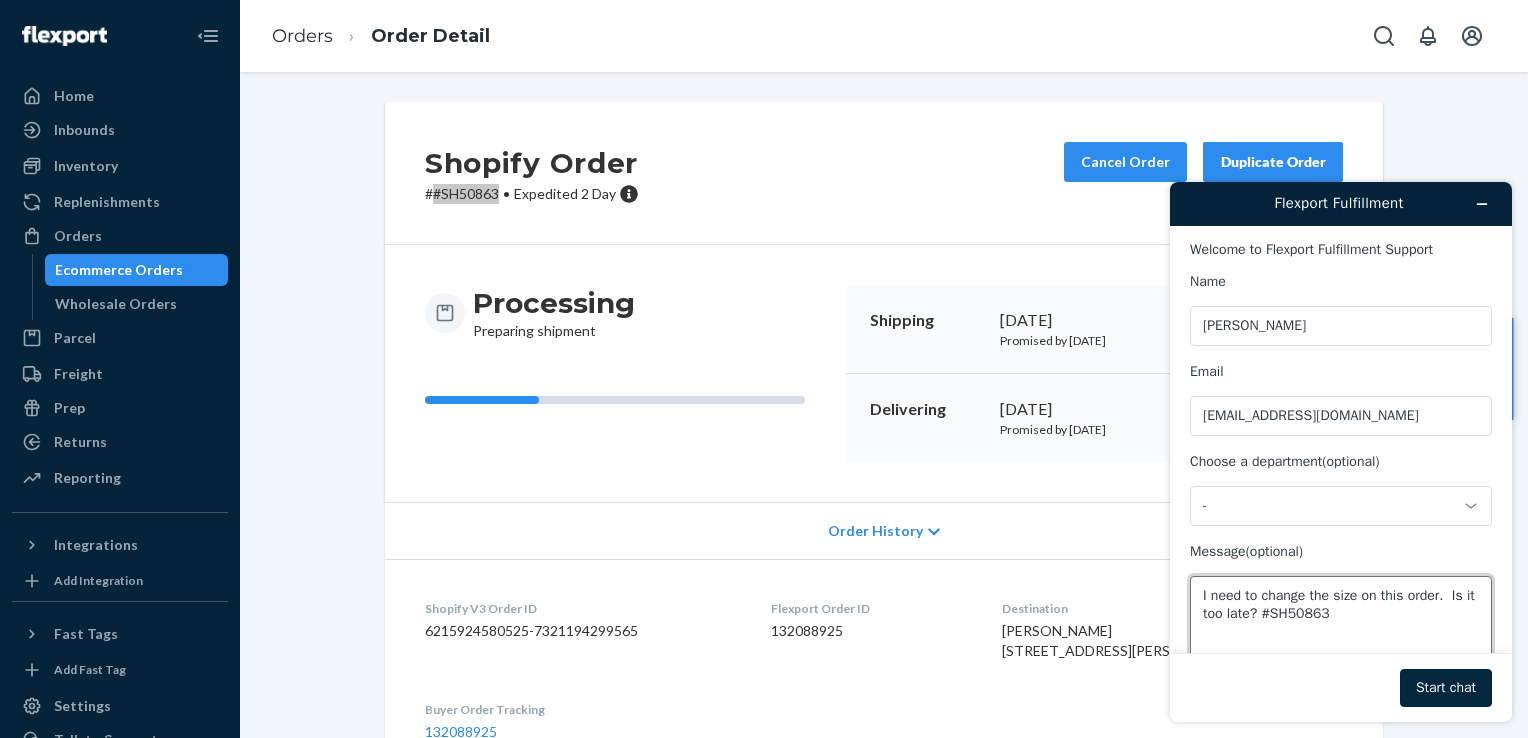 type on "I need to change the size on this order.  Is it too late? #SH50863" 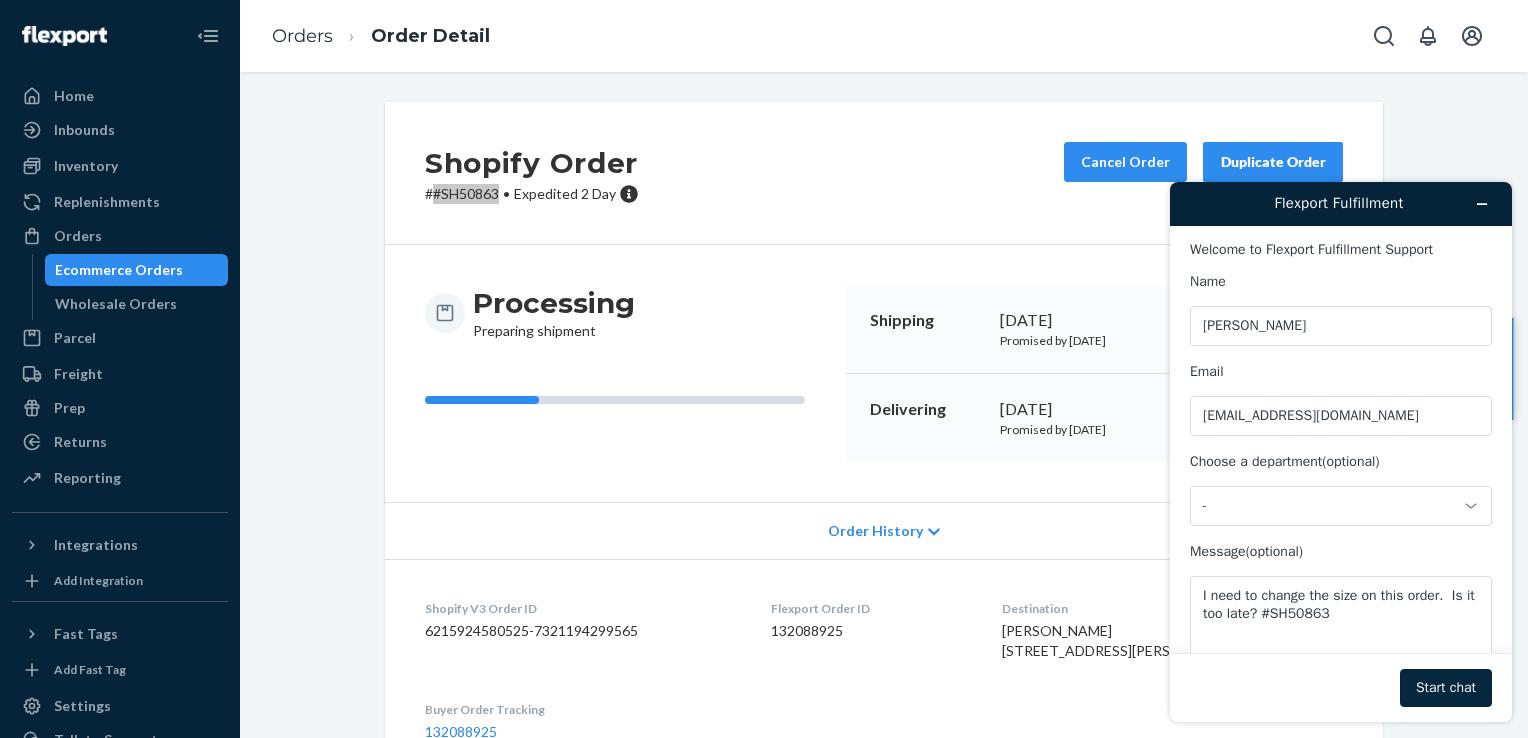 click on "Start chat" at bounding box center [1446, 688] 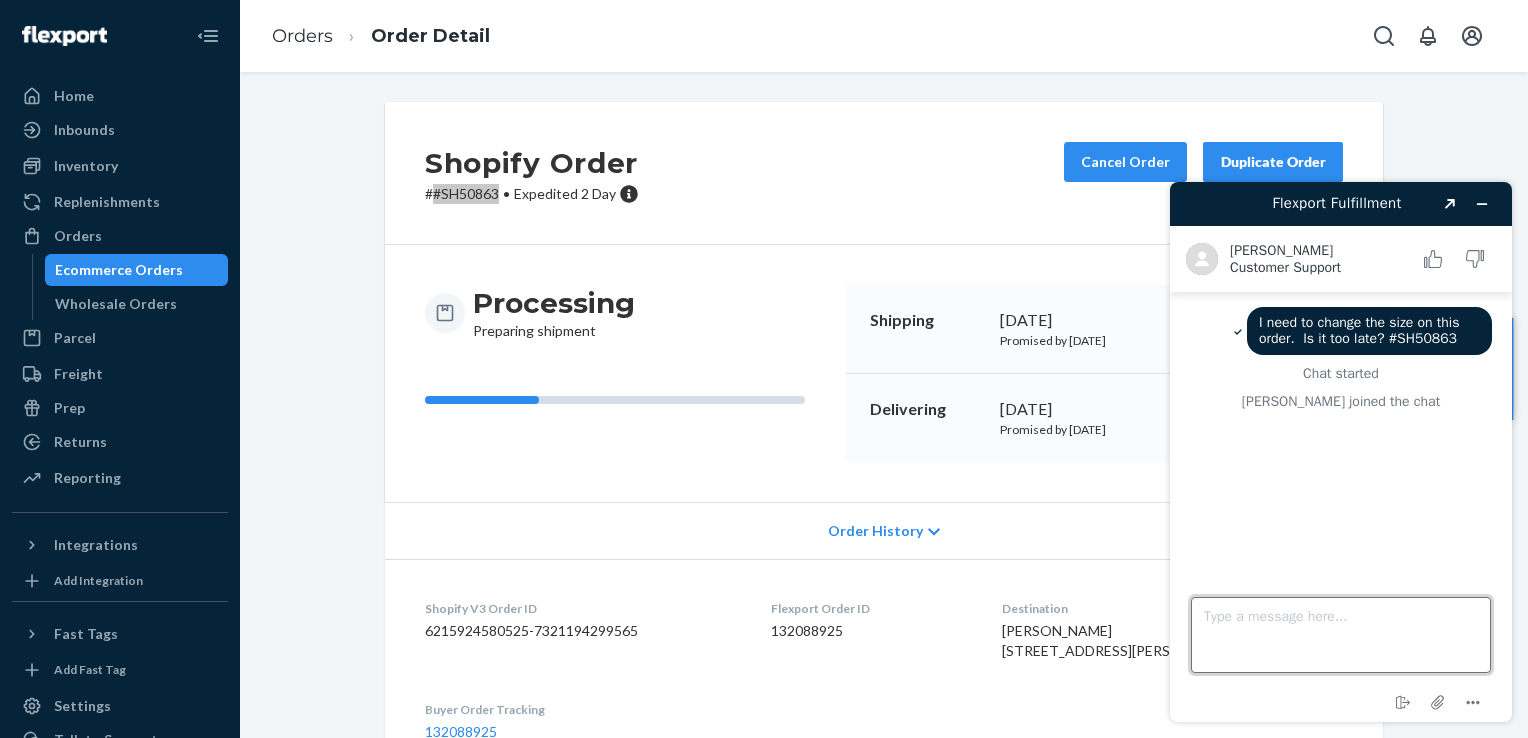 click on "Type a message here..." at bounding box center [1341, 635] 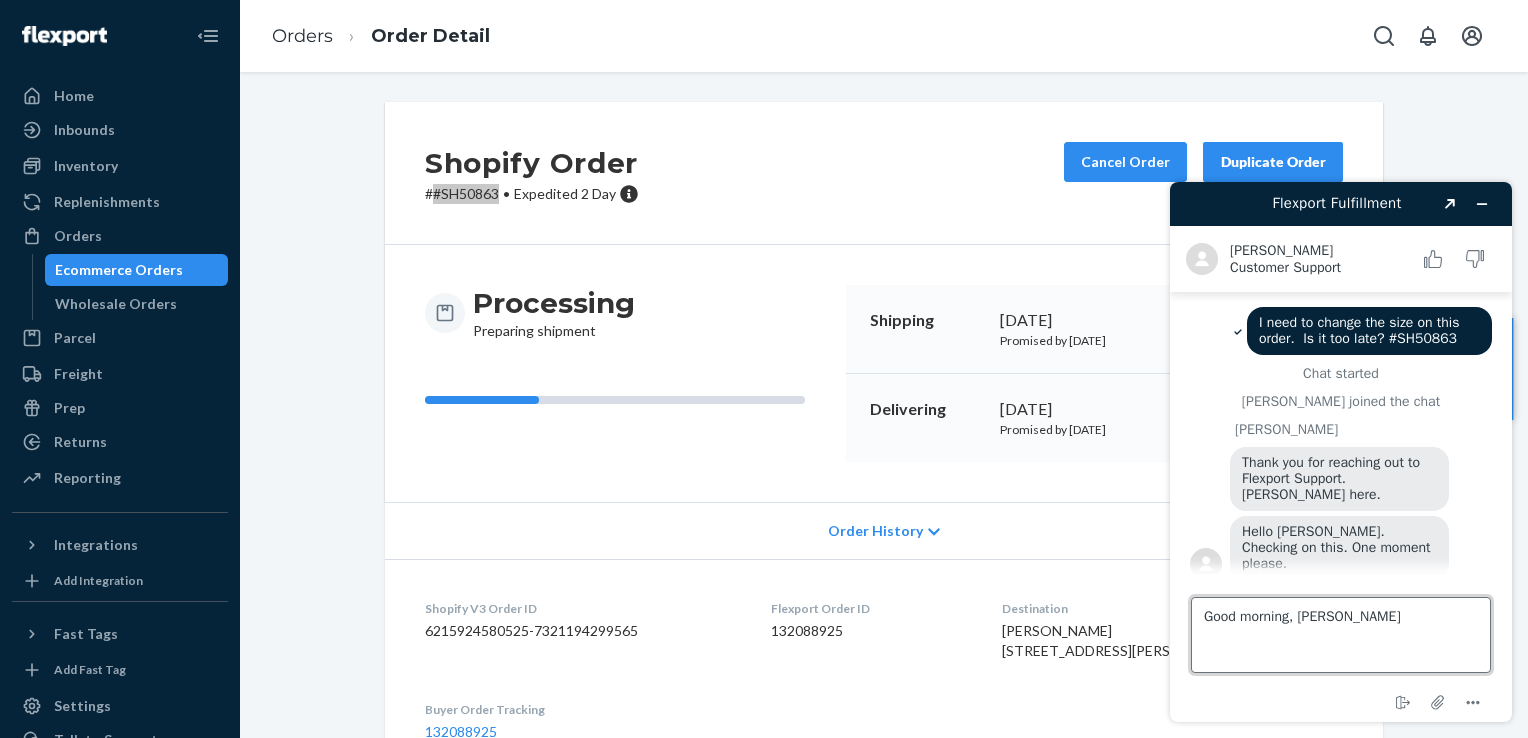 type on "Good morning, [PERSON_NAME]!" 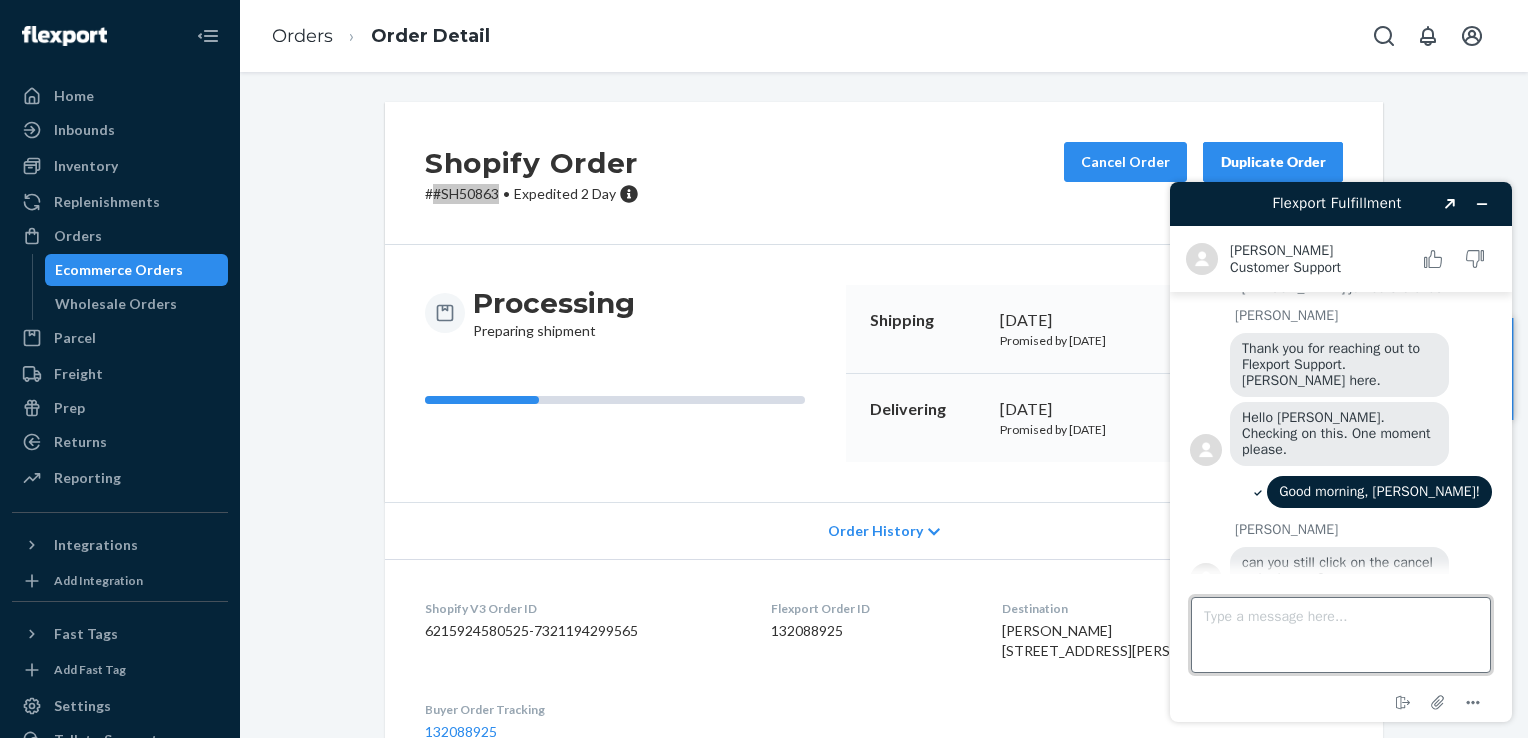 scroll, scrollTop: 114, scrollLeft: 0, axis: vertical 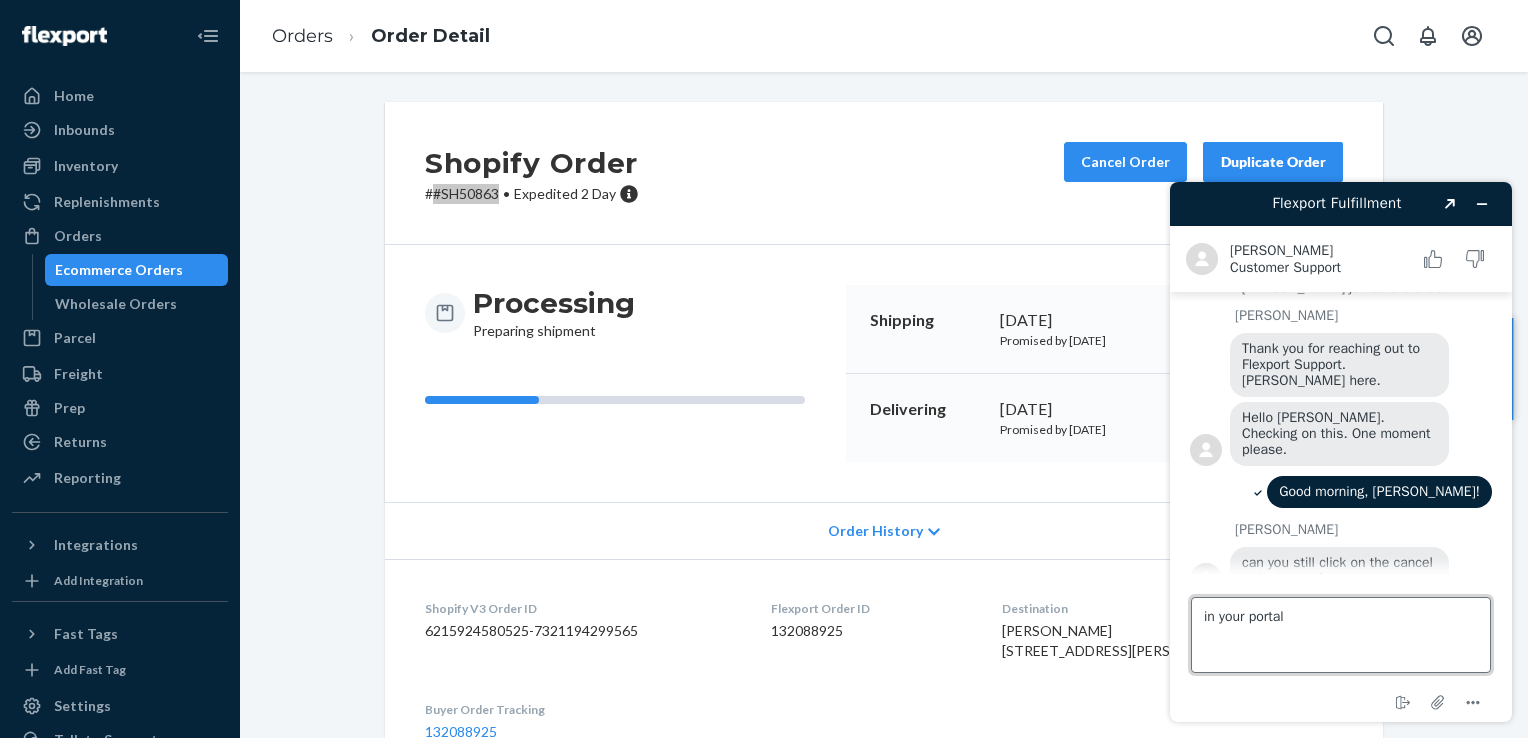 type on "in your portal?" 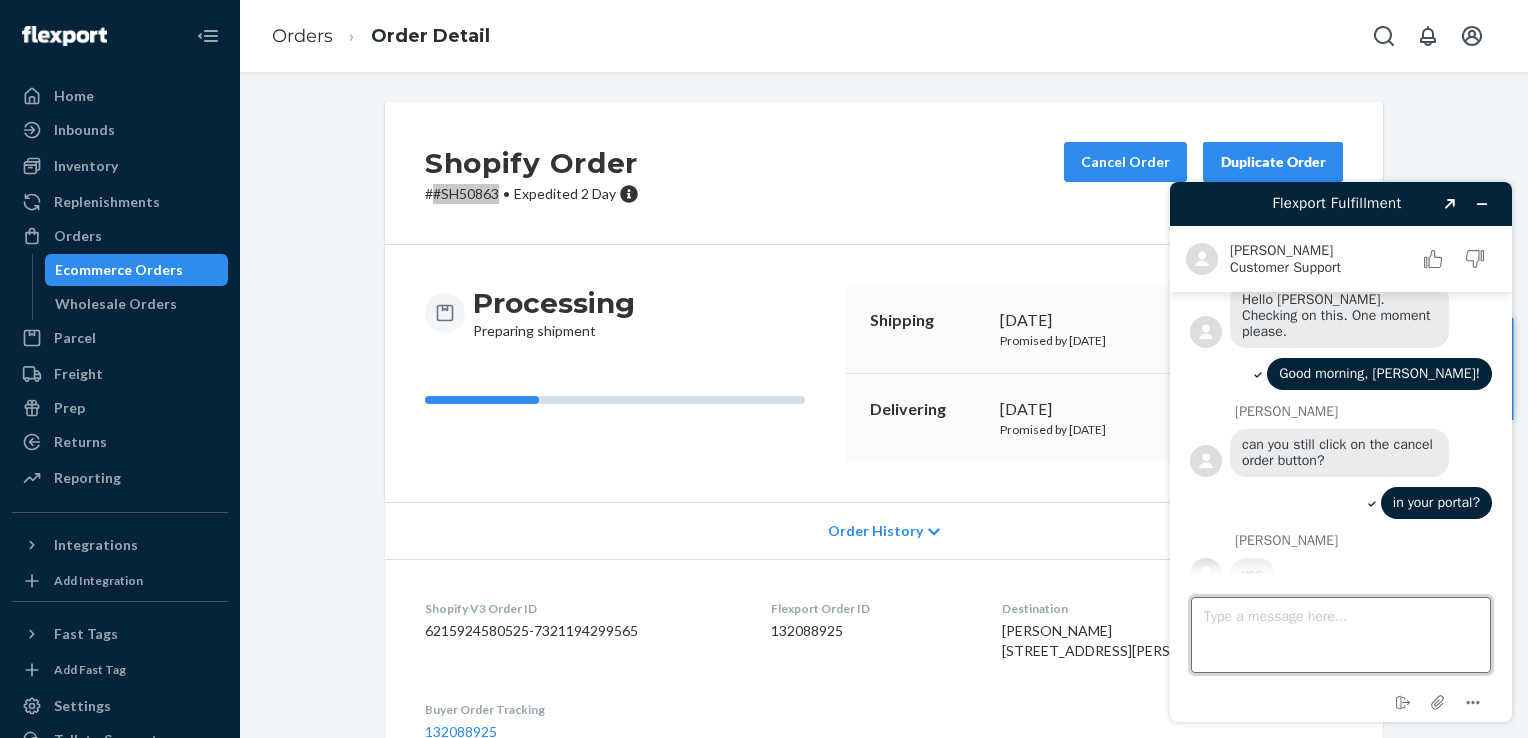 scroll, scrollTop: 227, scrollLeft: 0, axis: vertical 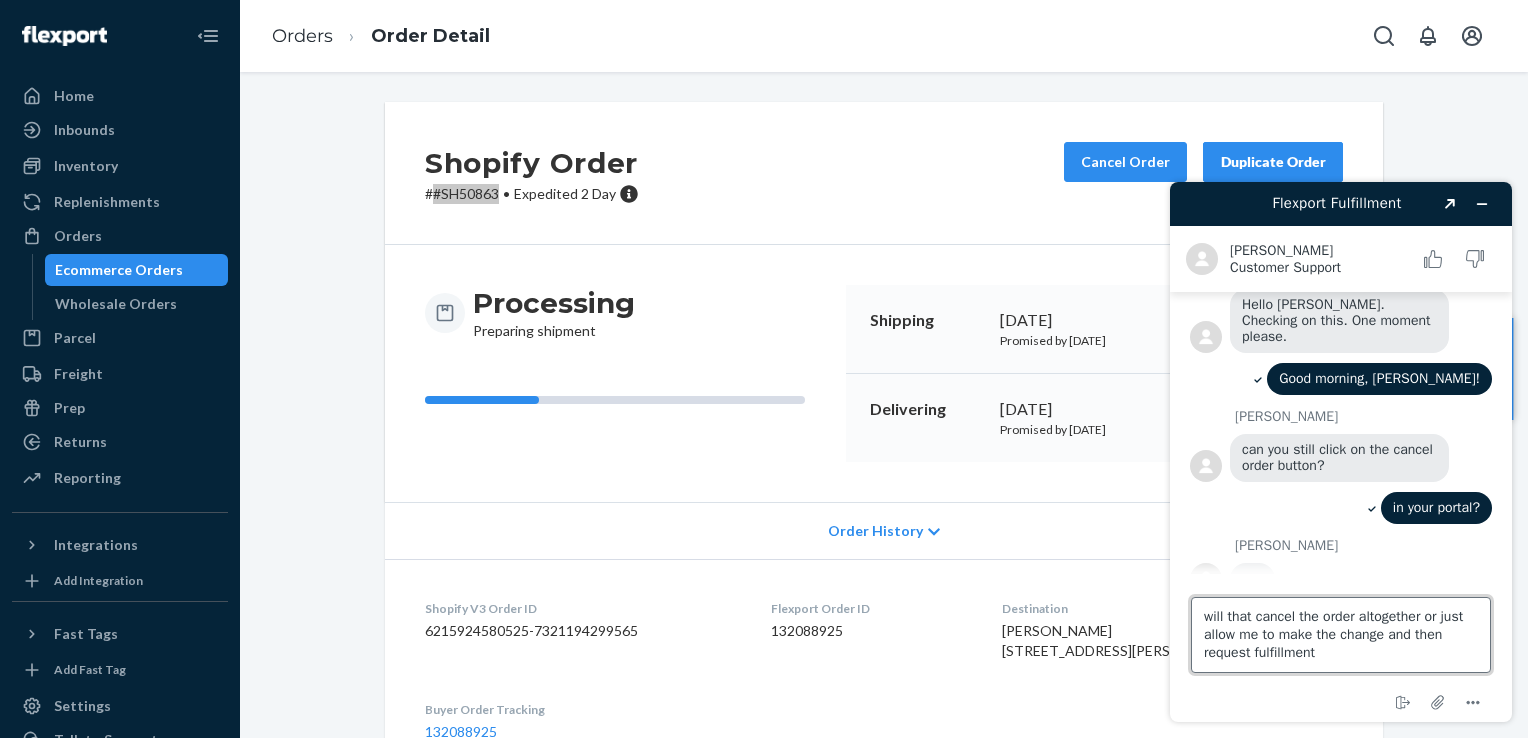 type on "will that cancel the order altogether or just allow me to make the change and then request fulfillment?" 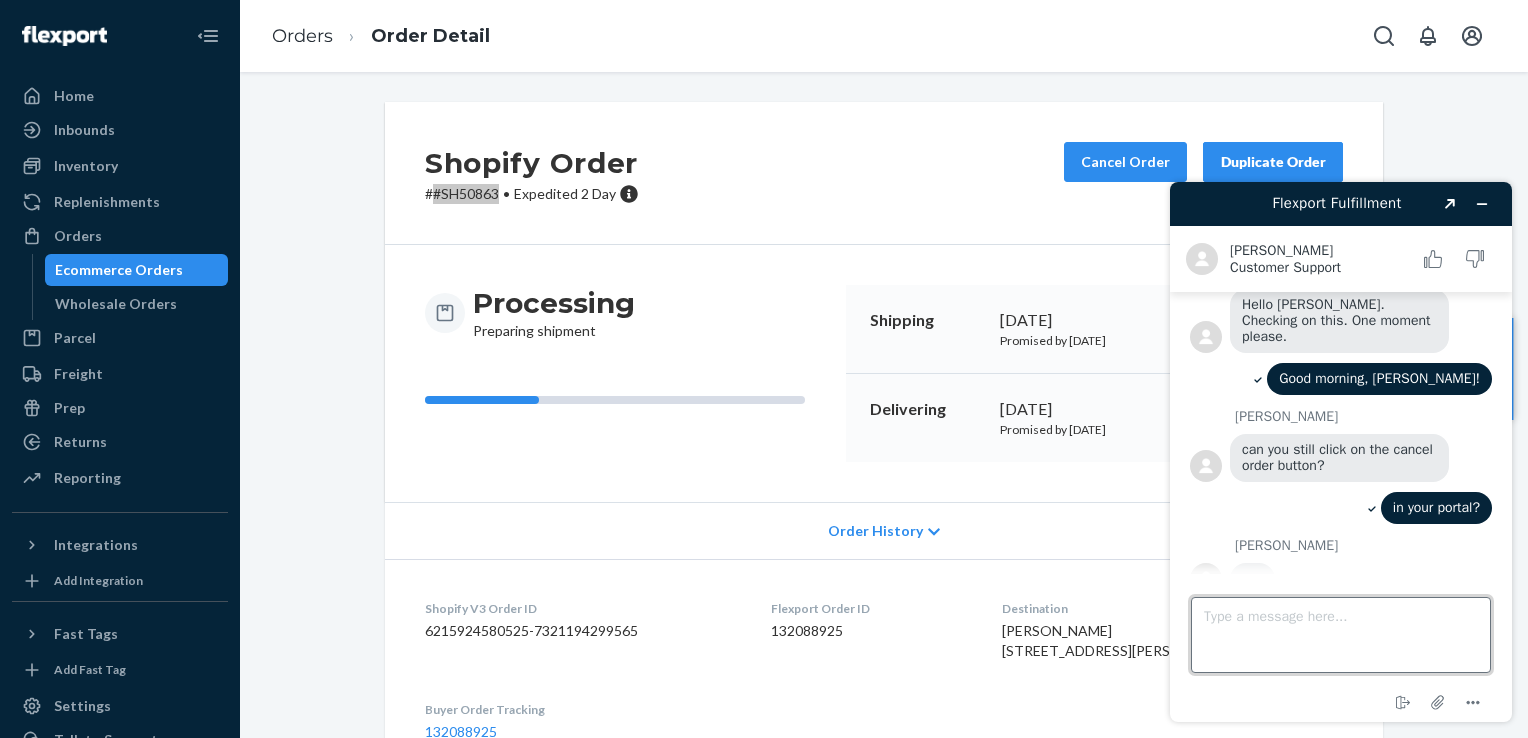 scroll, scrollTop: 317, scrollLeft: 0, axis: vertical 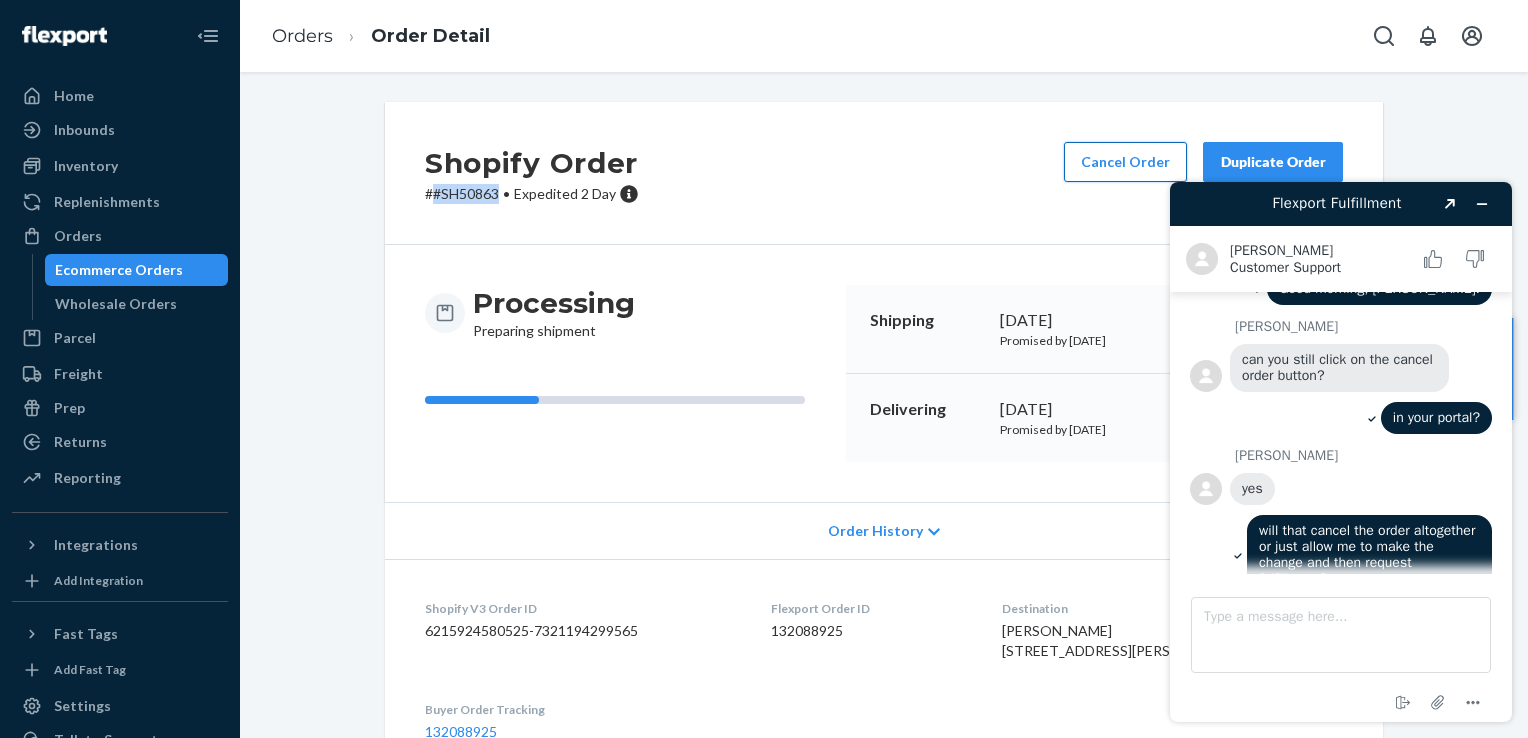 click on "Cancel Order" at bounding box center [1125, 162] 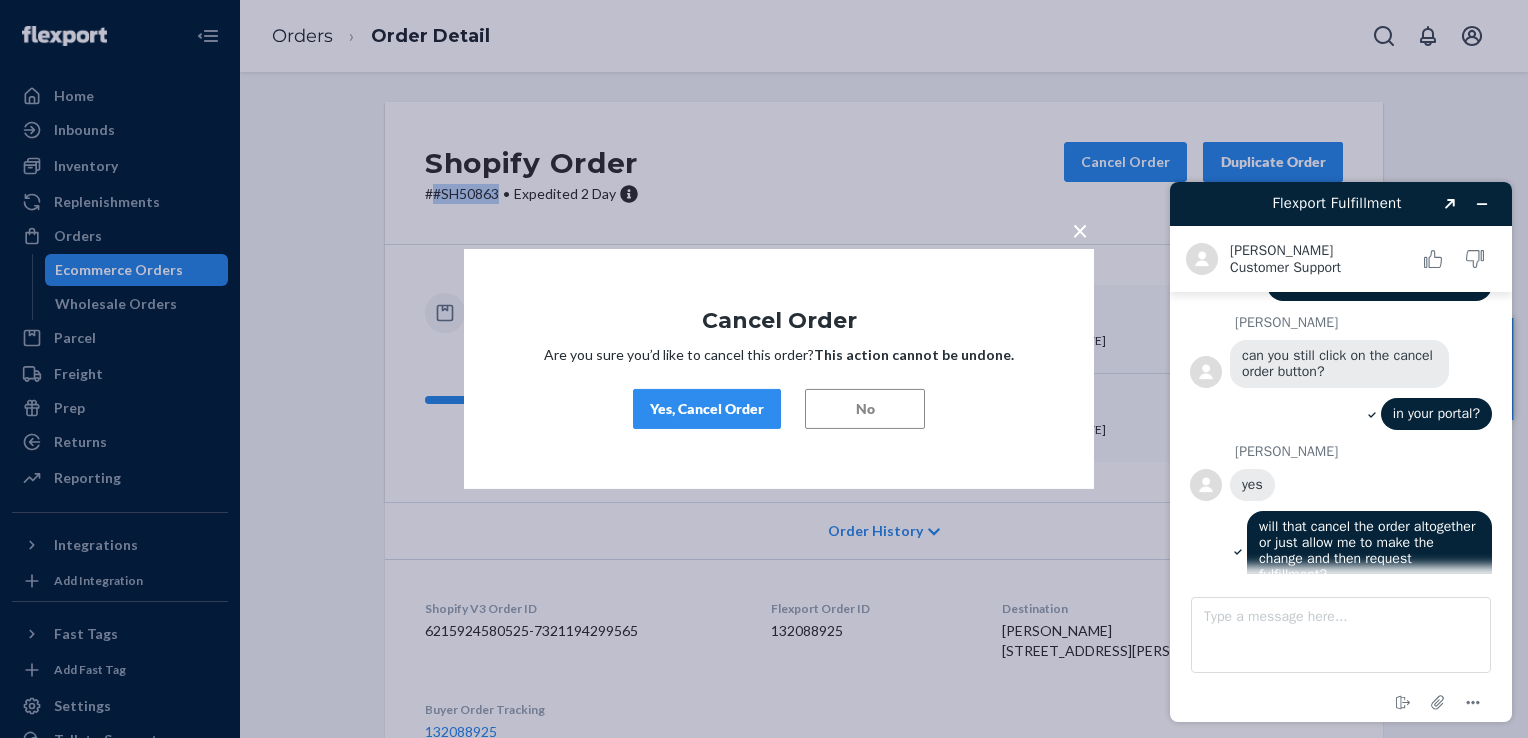 scroll, scrollTop: 404, scrollLeft: 0, axis: vertical 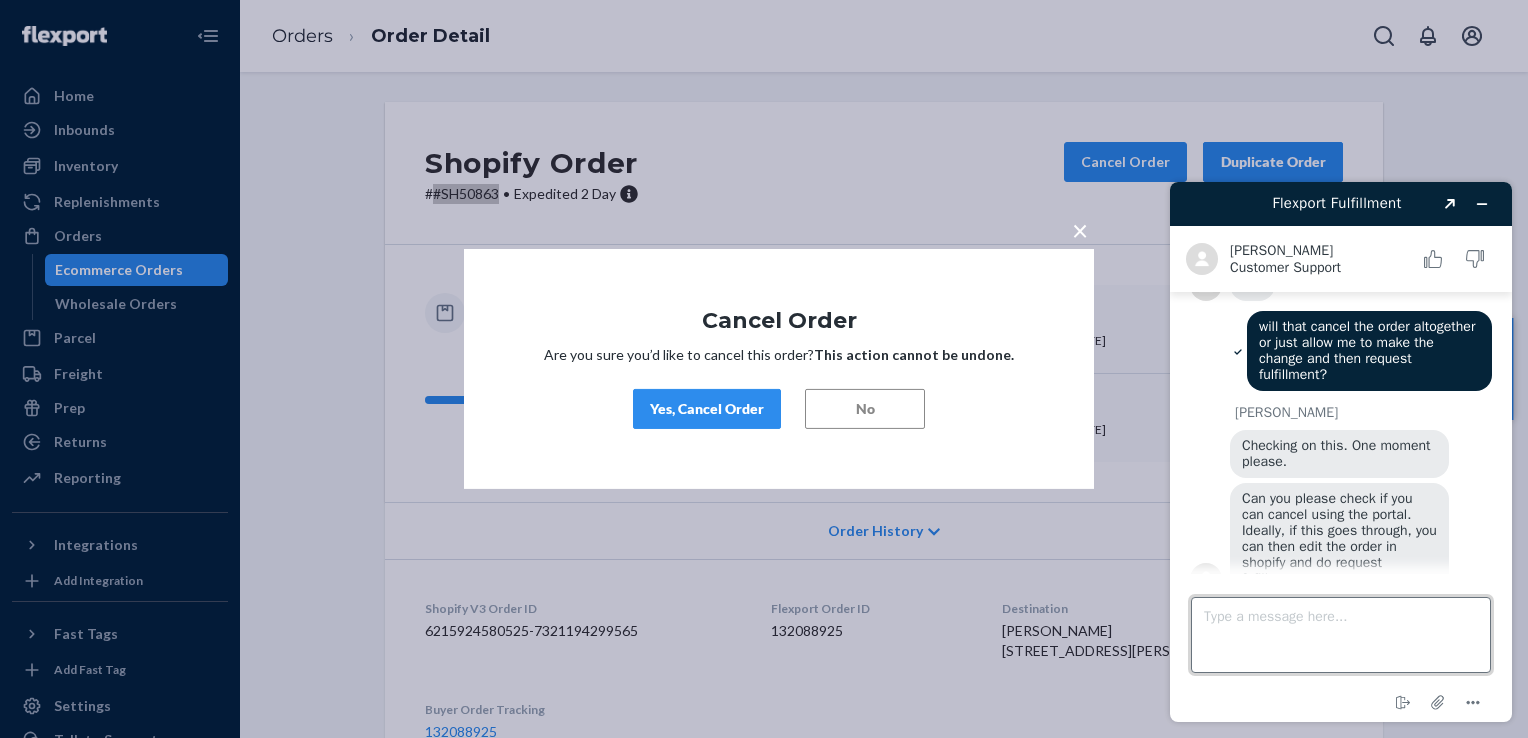 click on "Type a message here..." at bounding box center (1341, 635) 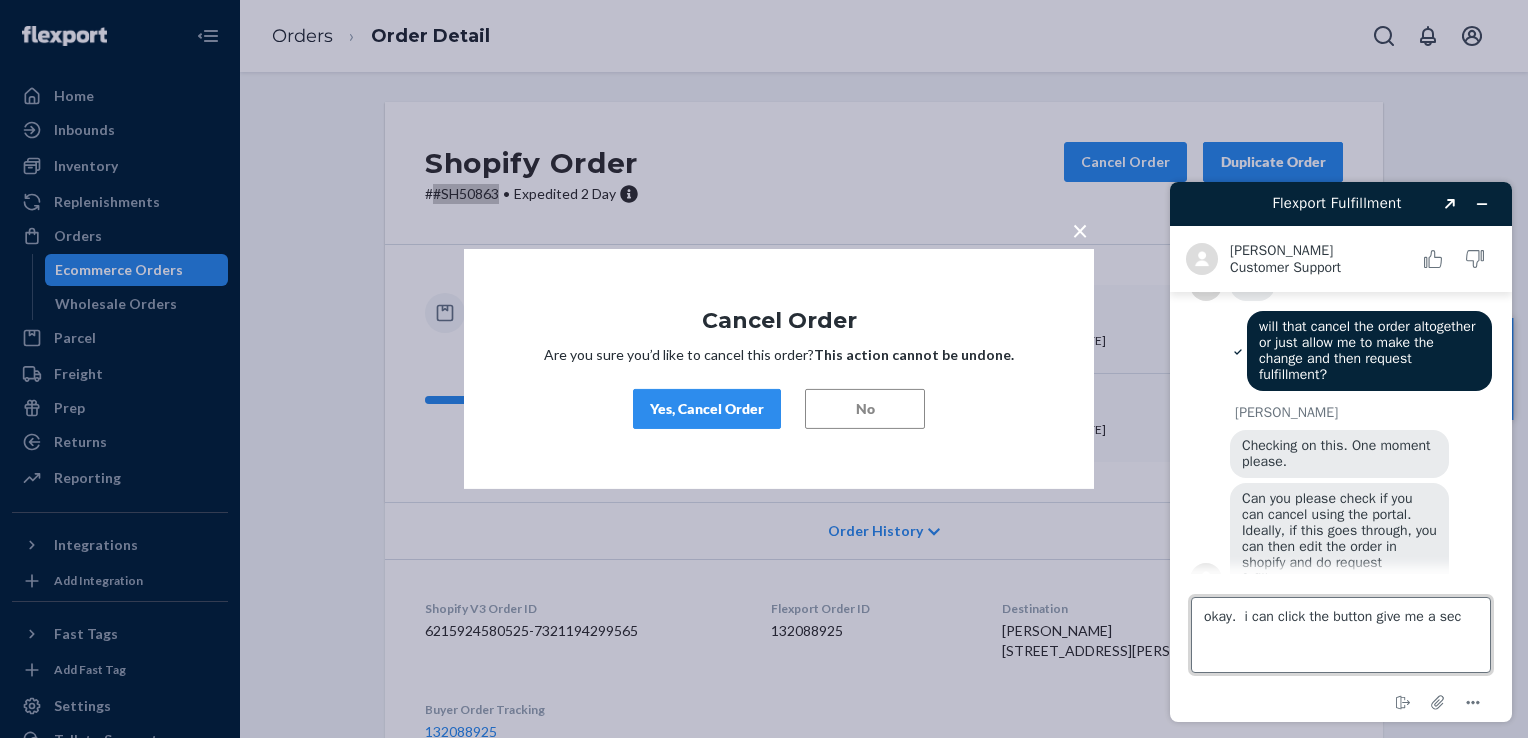 type on "okay.  i can click the button give me a sec." 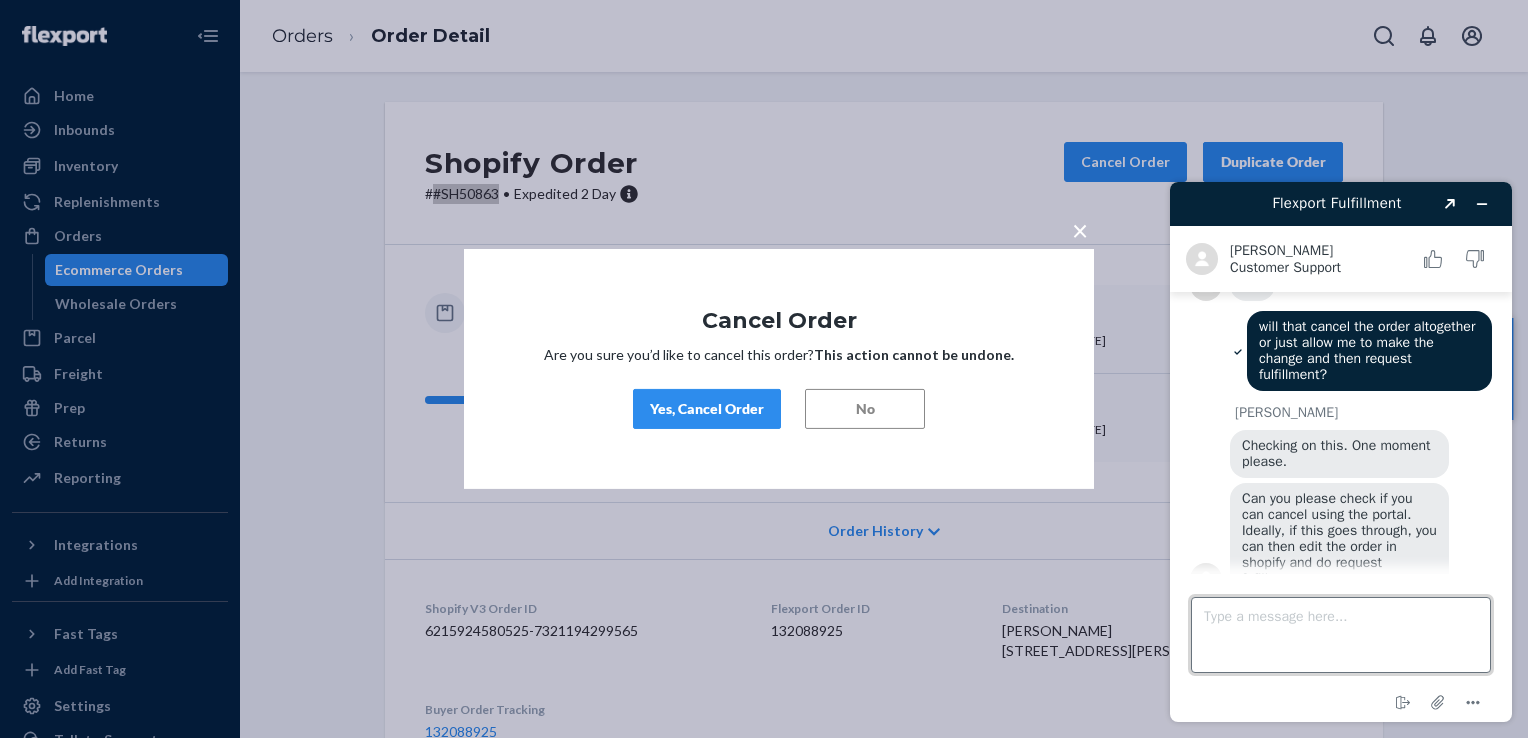 scroll, scrollTop: 580, scrollLeft: 0, axis: vertical 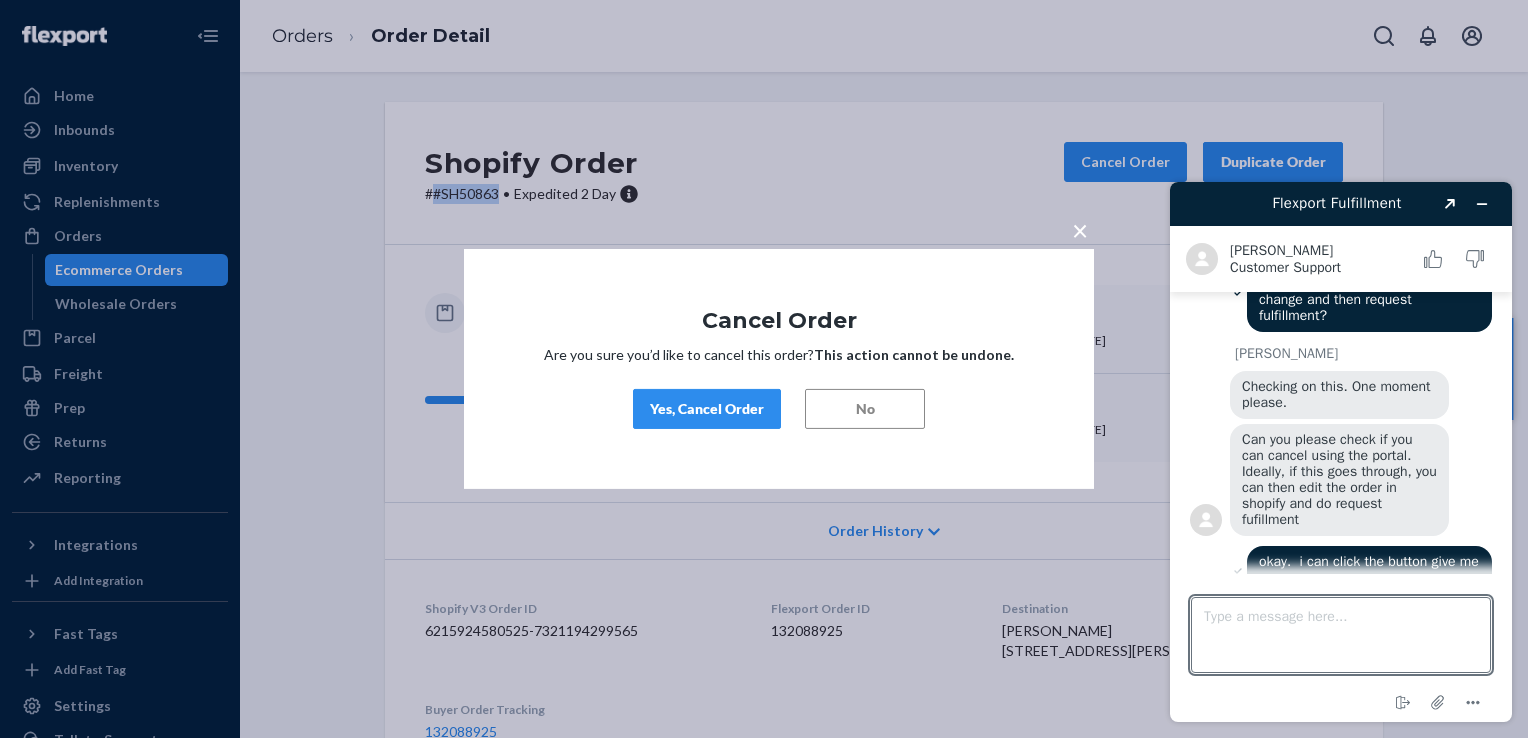 click on "Yes, Cancel Order" at bounding box center (707, 409) 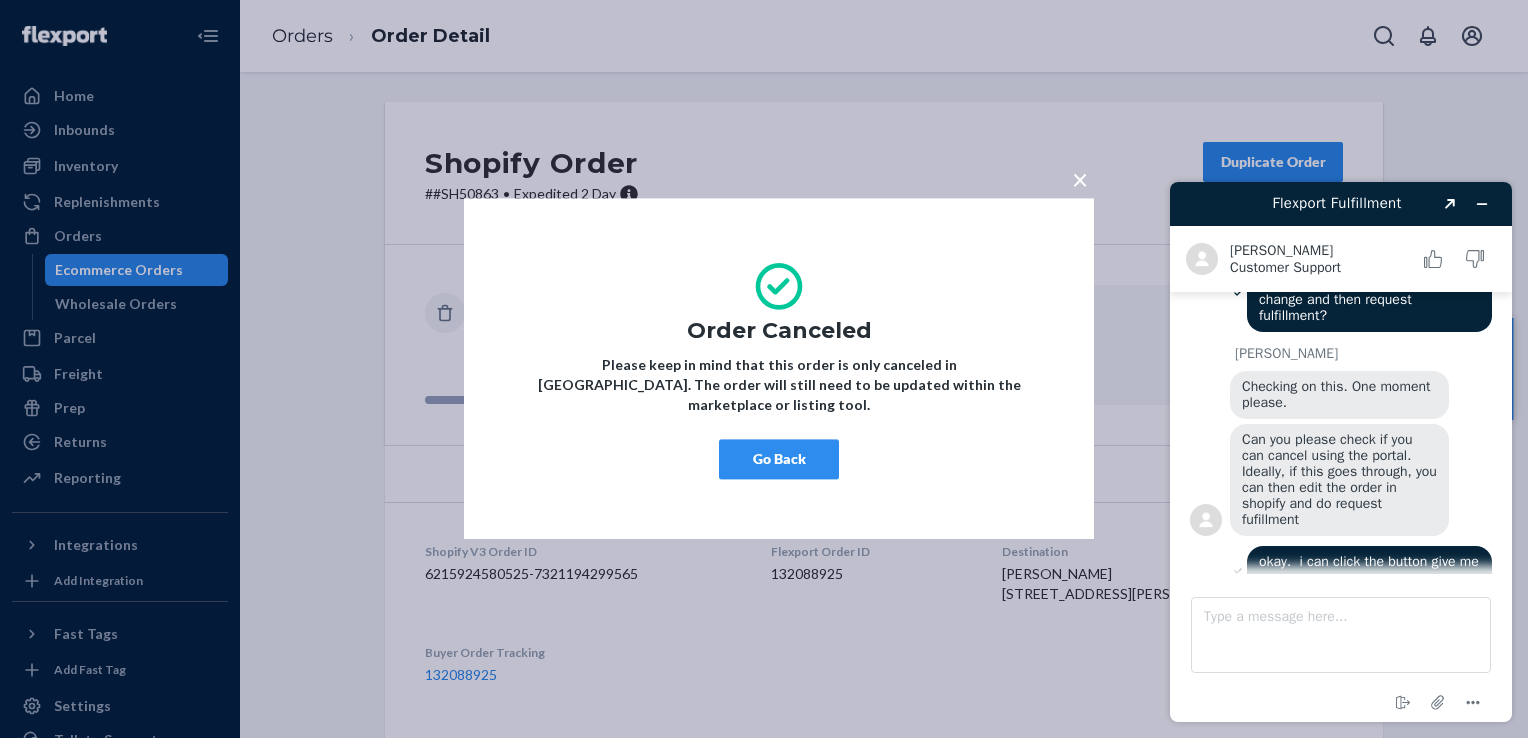 click on "Go Back" at bounding box center (779, 460) 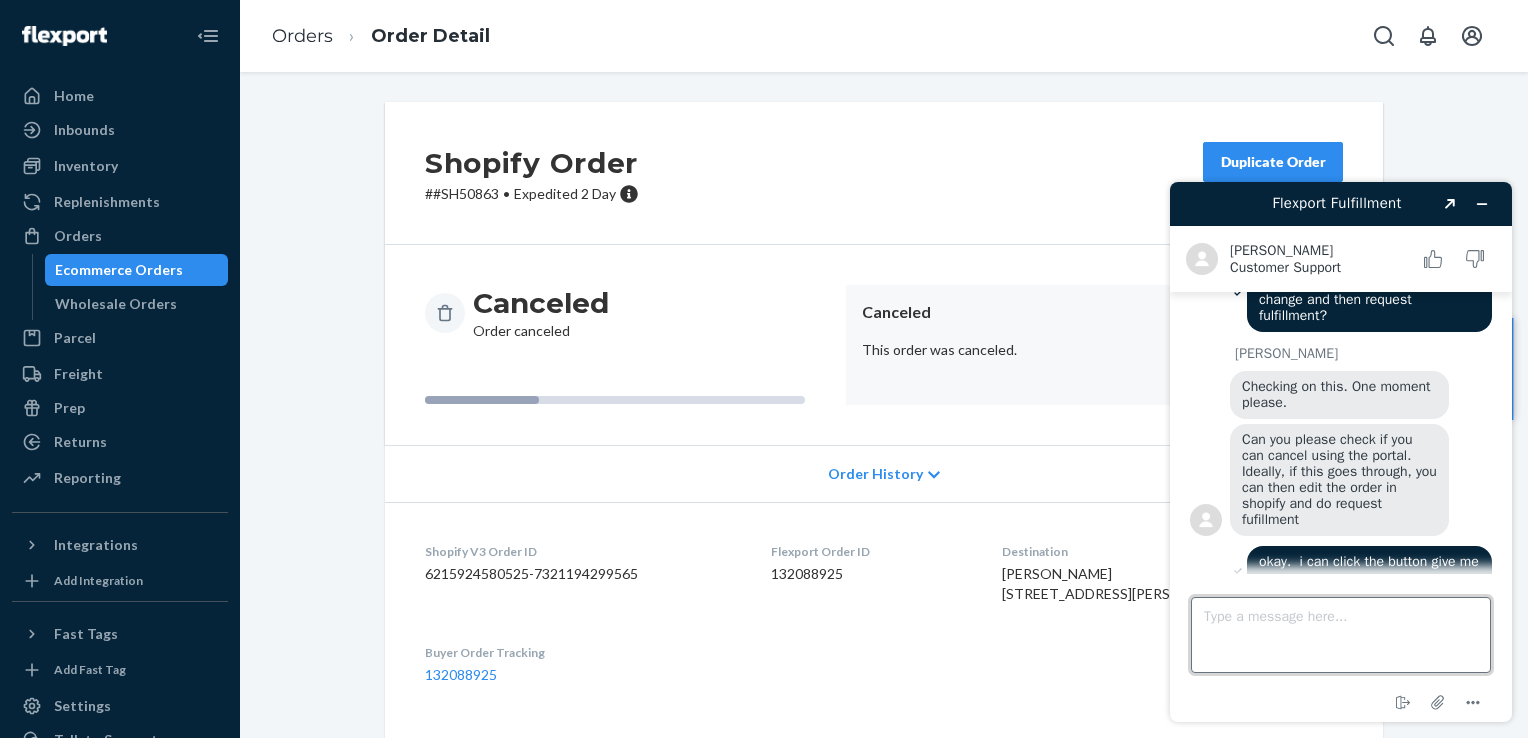 click on "Type a message here..." at bounding box center [1341, 635] 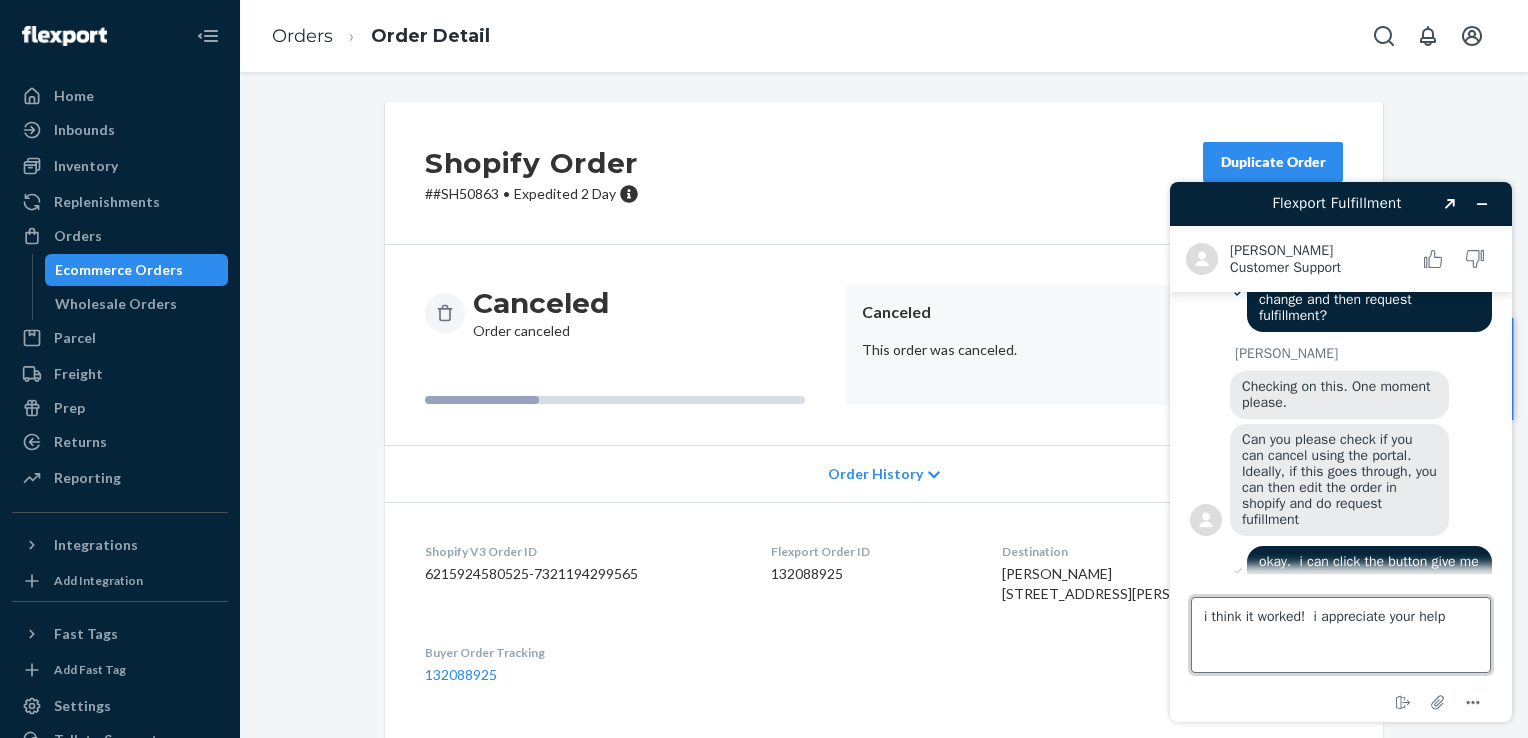 type on "i think it worked!  i appreciate your help!" 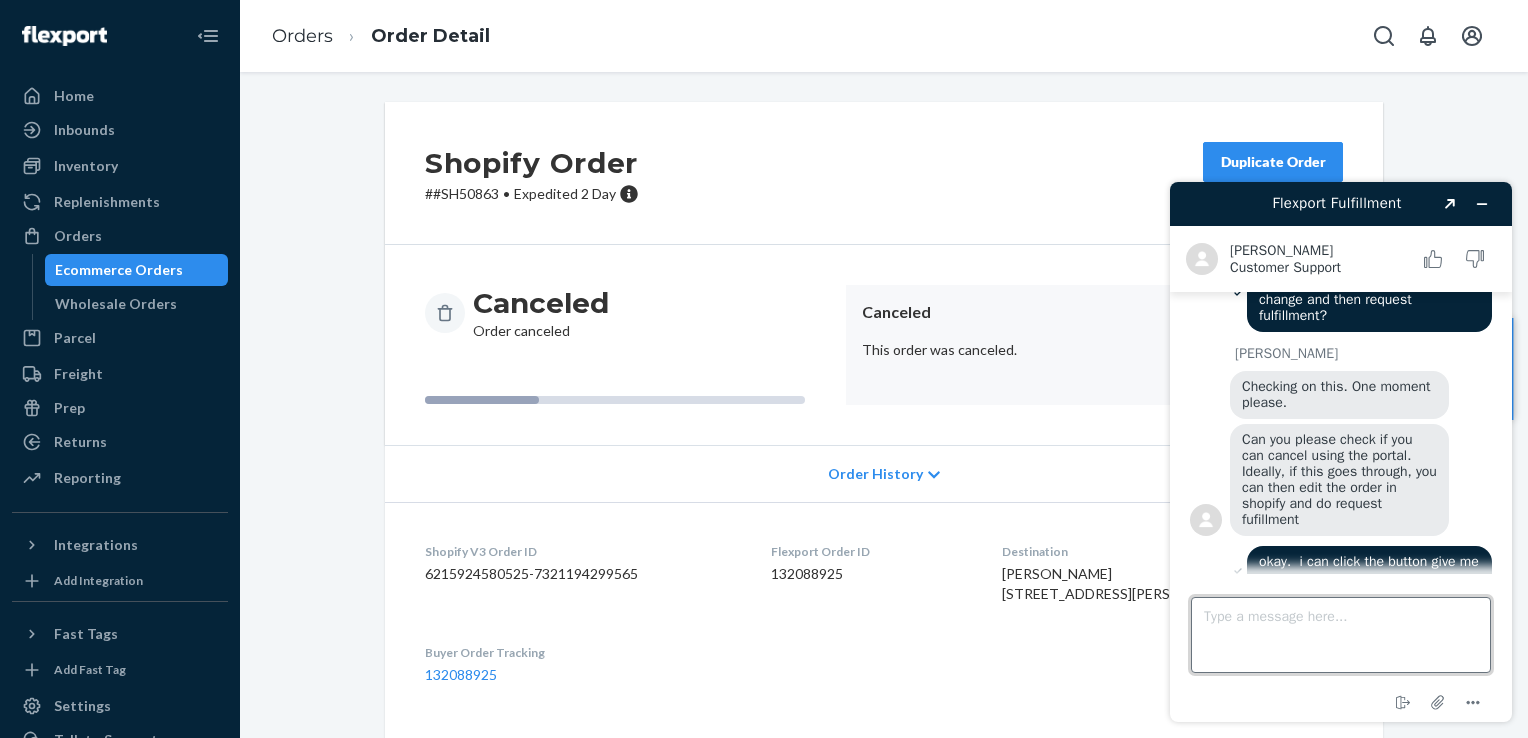 scroll, scrollTop: 632, scrollLeft: 0, axis: vertical 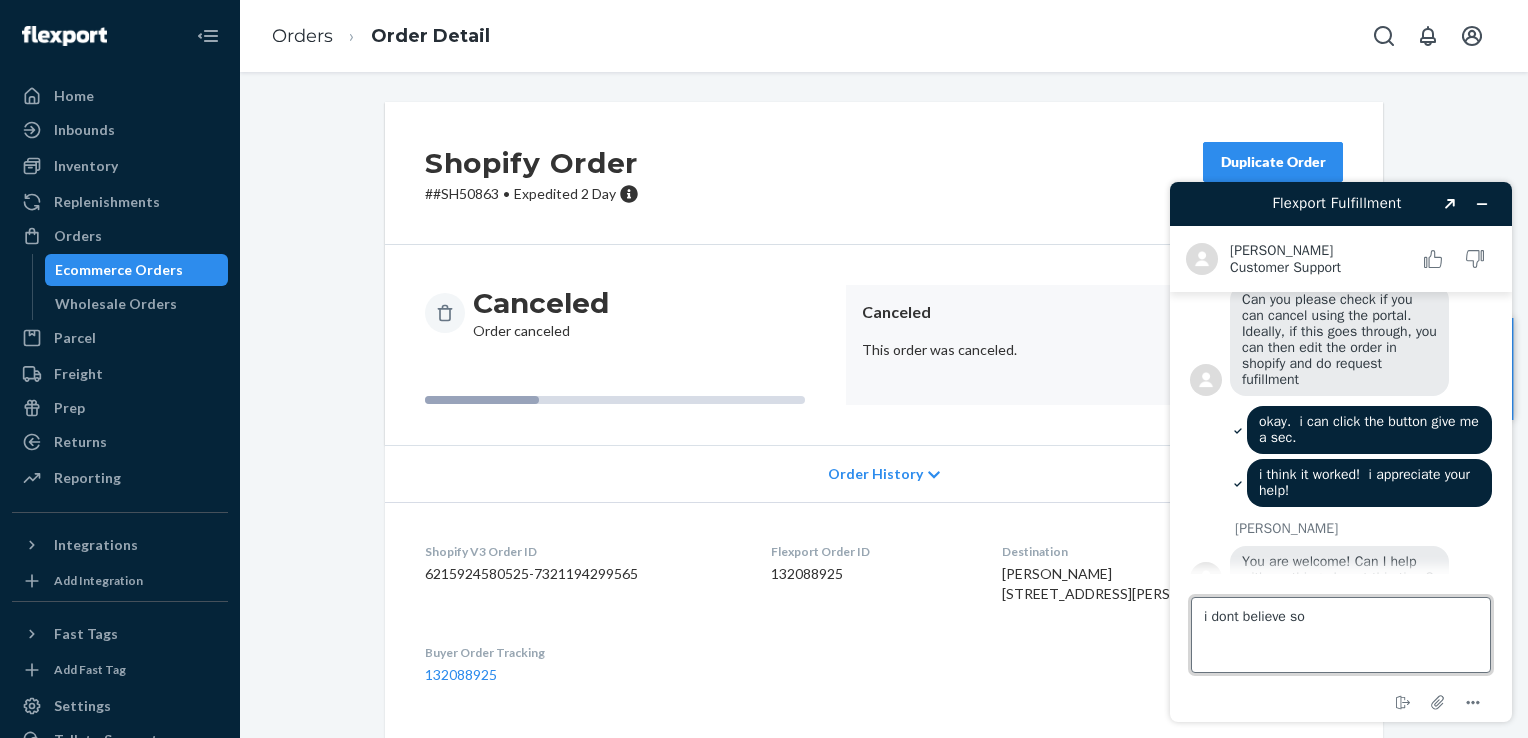 type on "i dont believe so!" 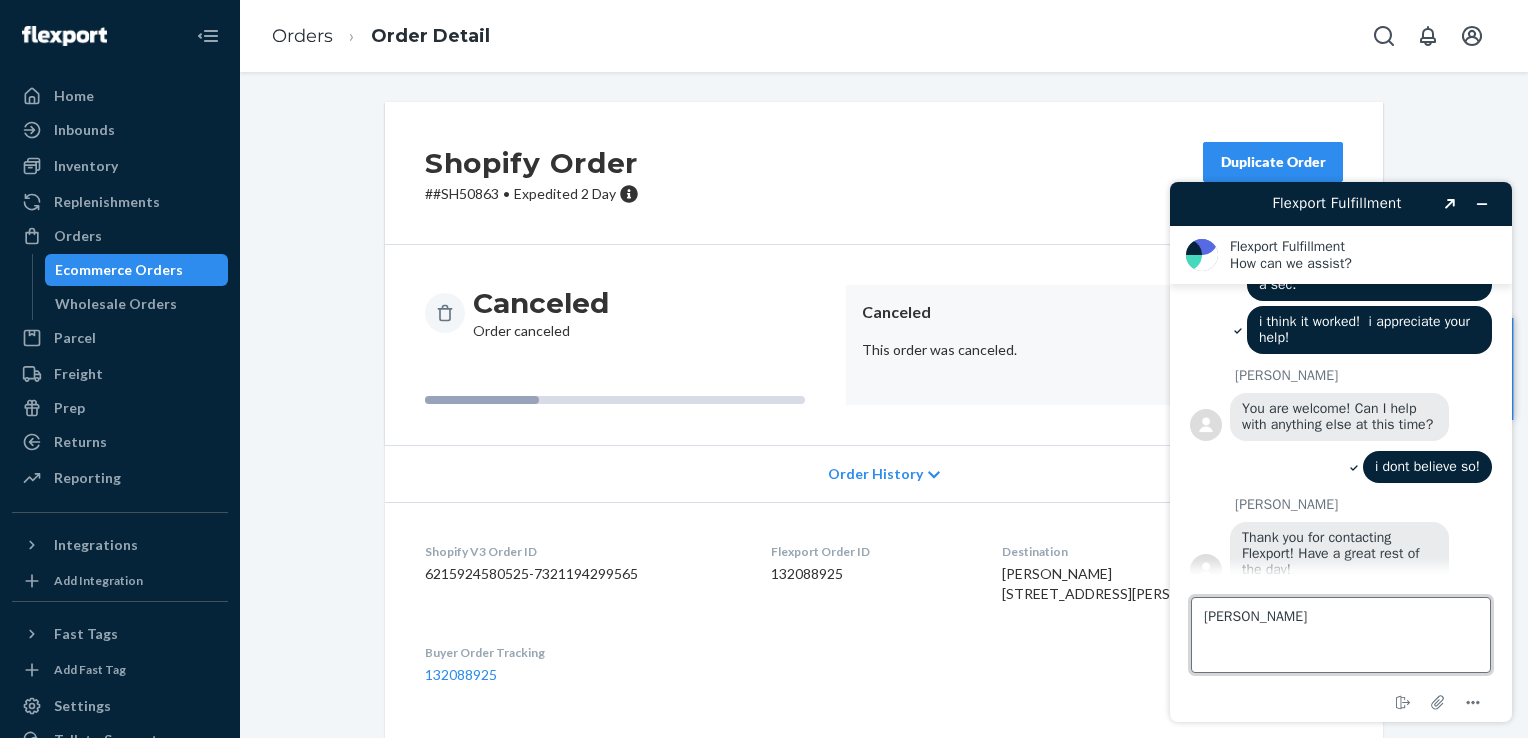 scroll, scrollTop: 962, scrollLeft: 0, axis: vertical 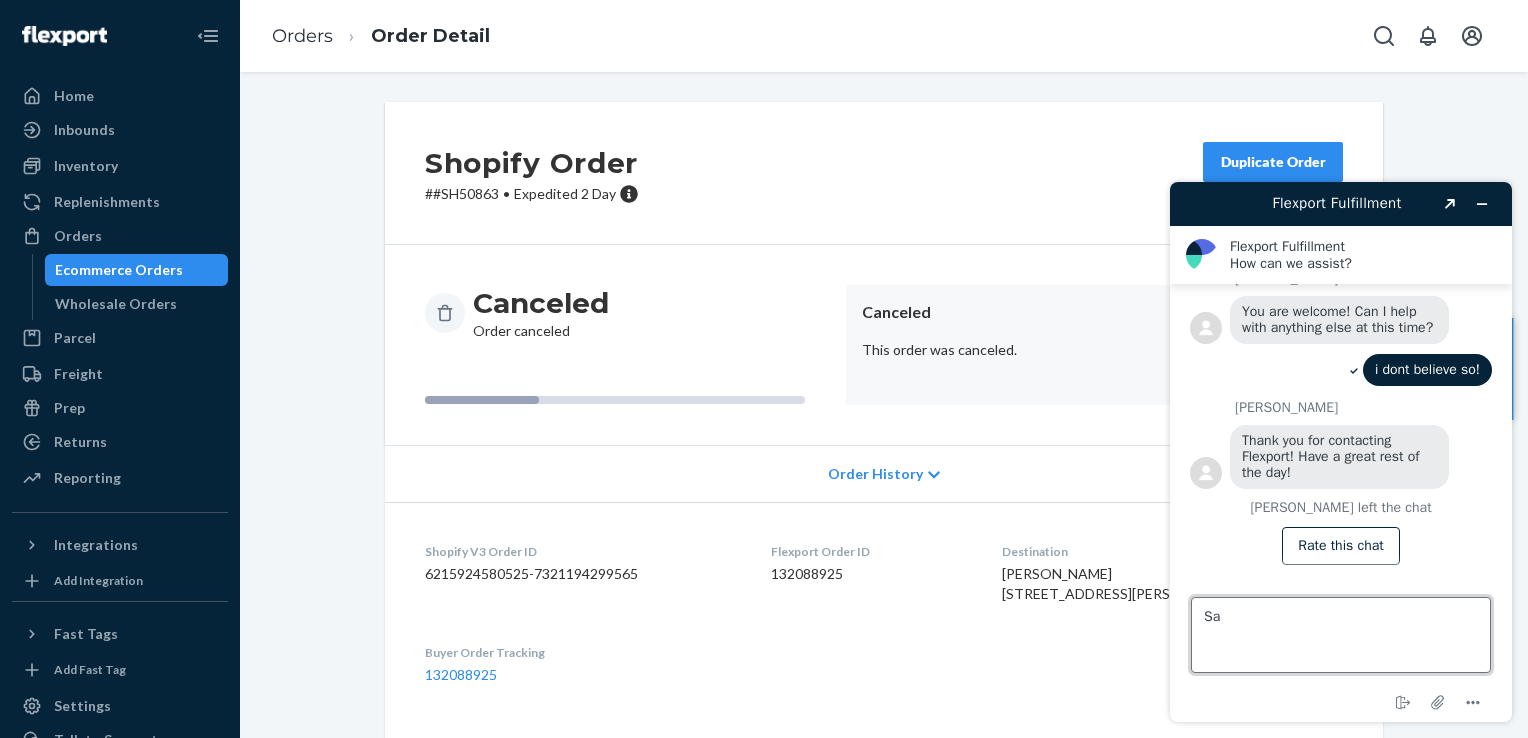 type on "S" 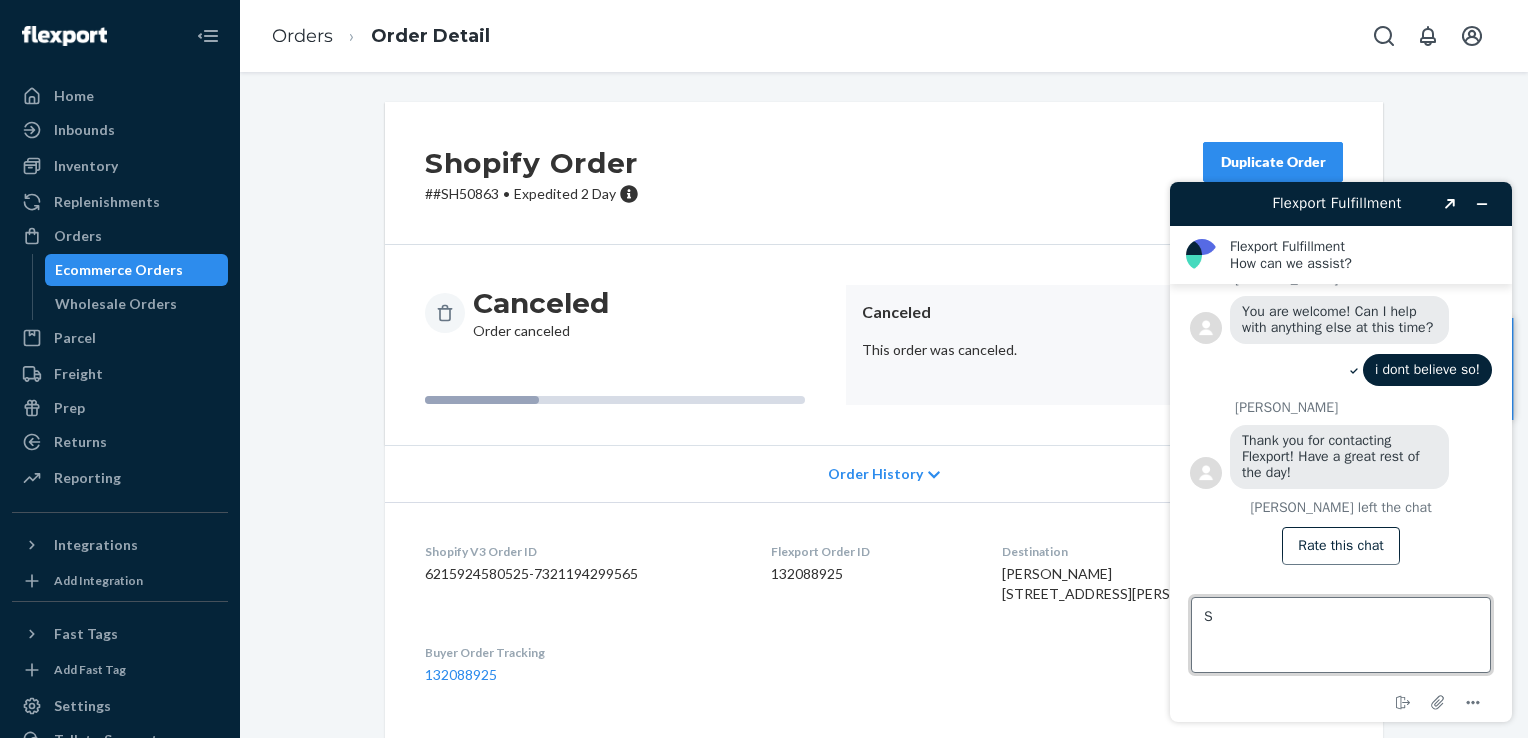 type 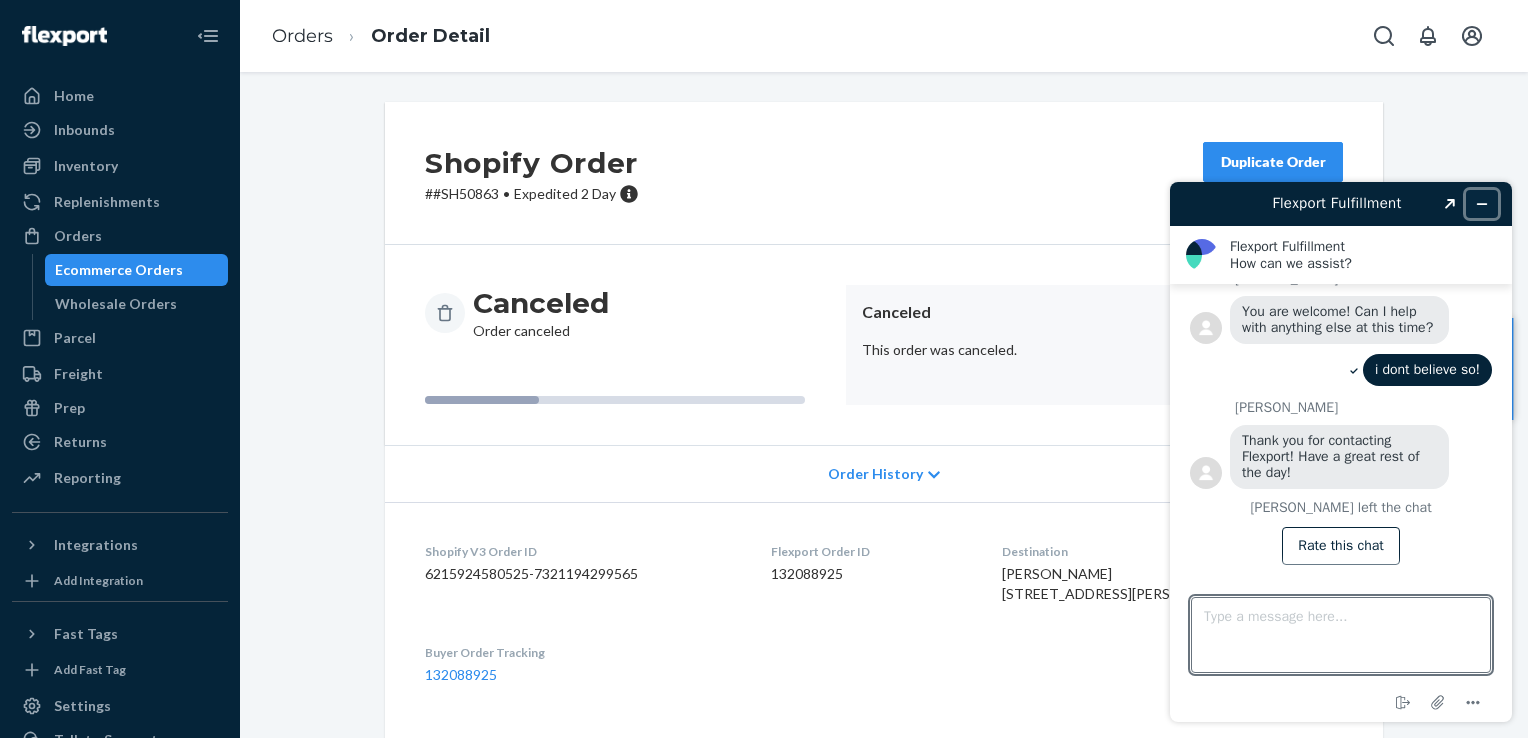 click 